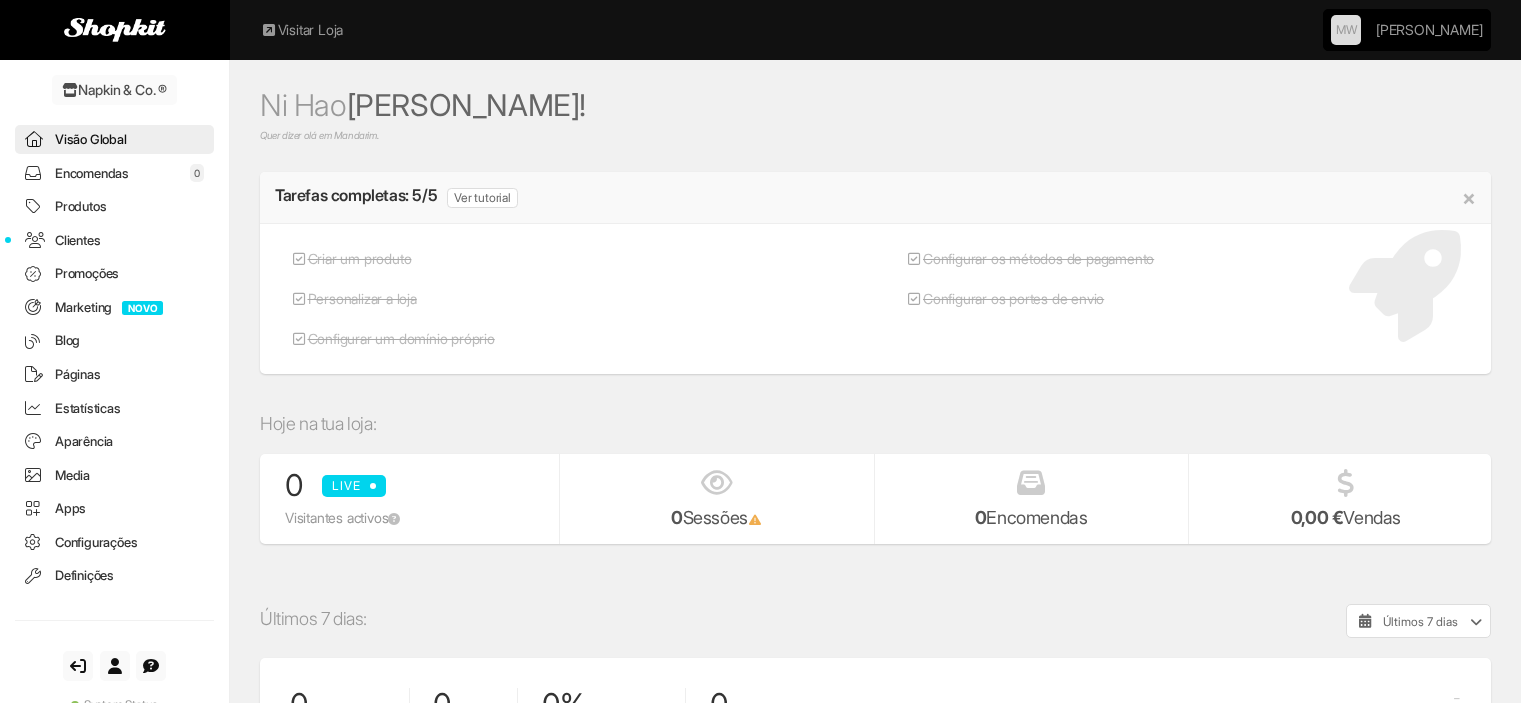 scroll, scrollTop: 0, scrollLeft: 0, axis: both 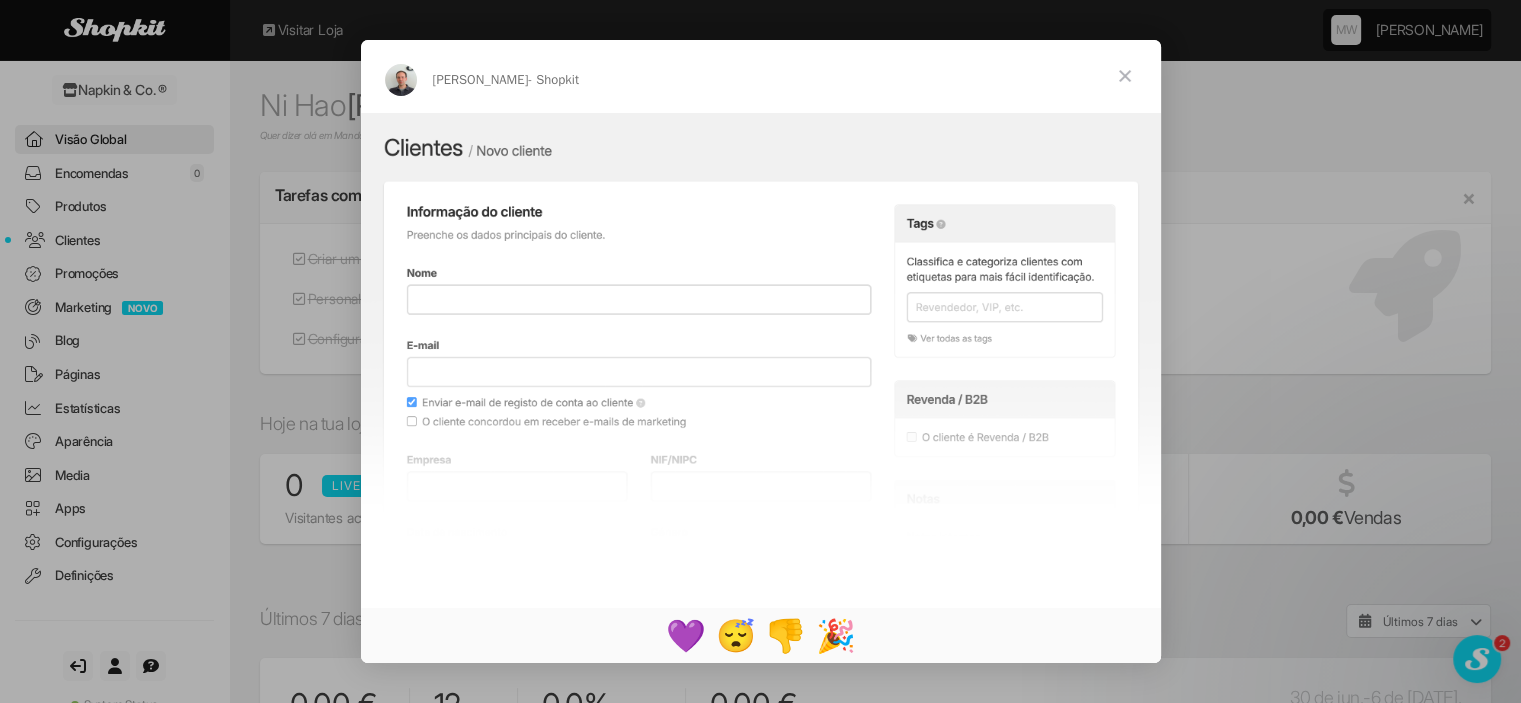 click at bounding box center [1125, 76] 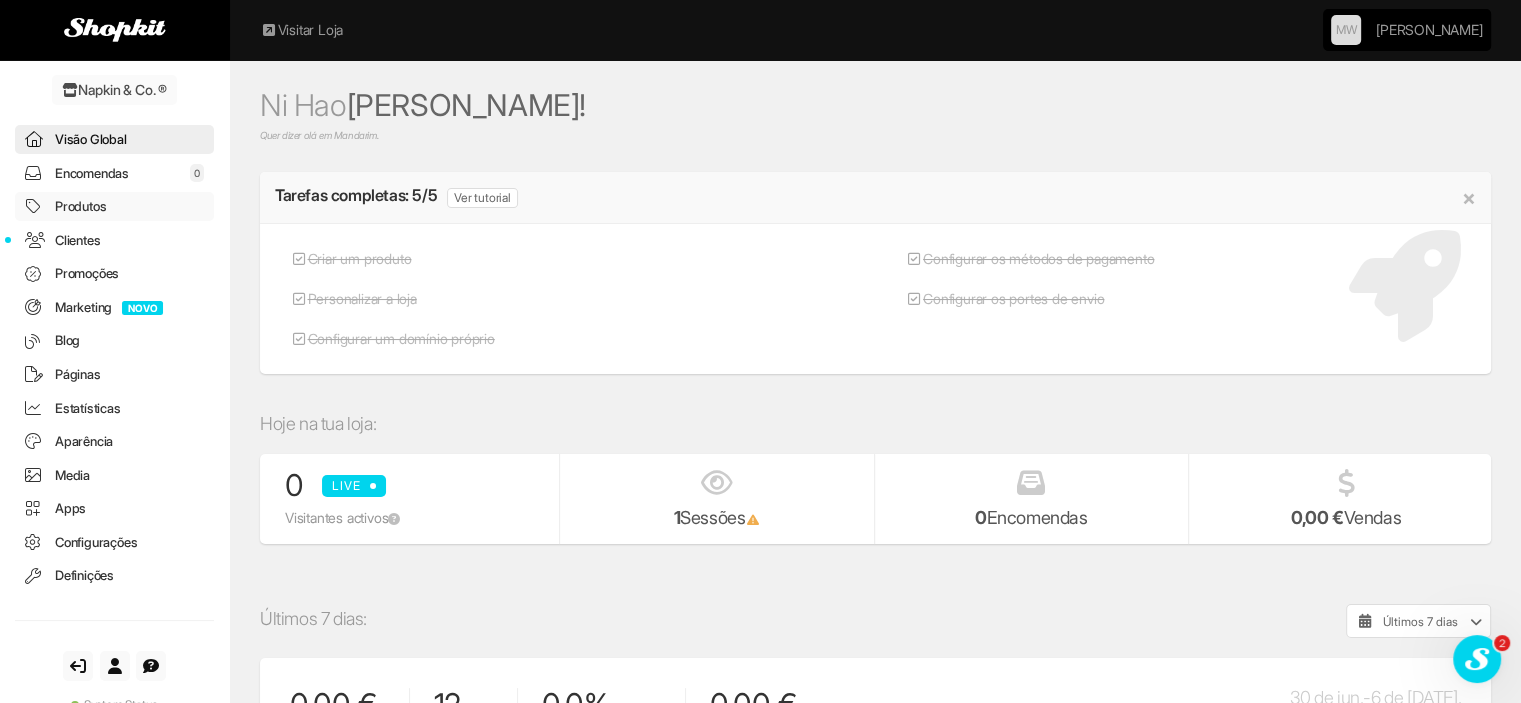 click on "Produtos" at bounding box center [114, 206] 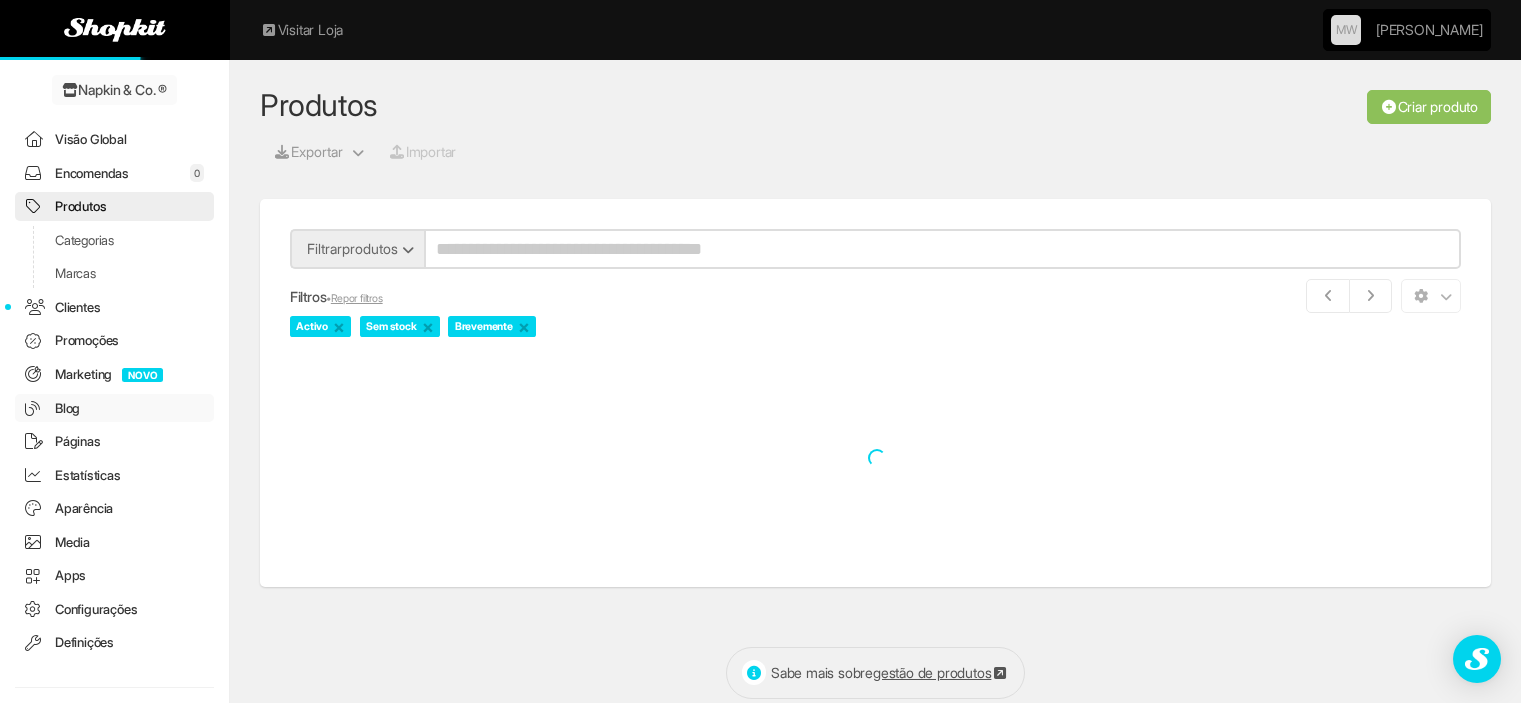 scroll, scrollTop: 0, scrollLeft: 0, axis: both 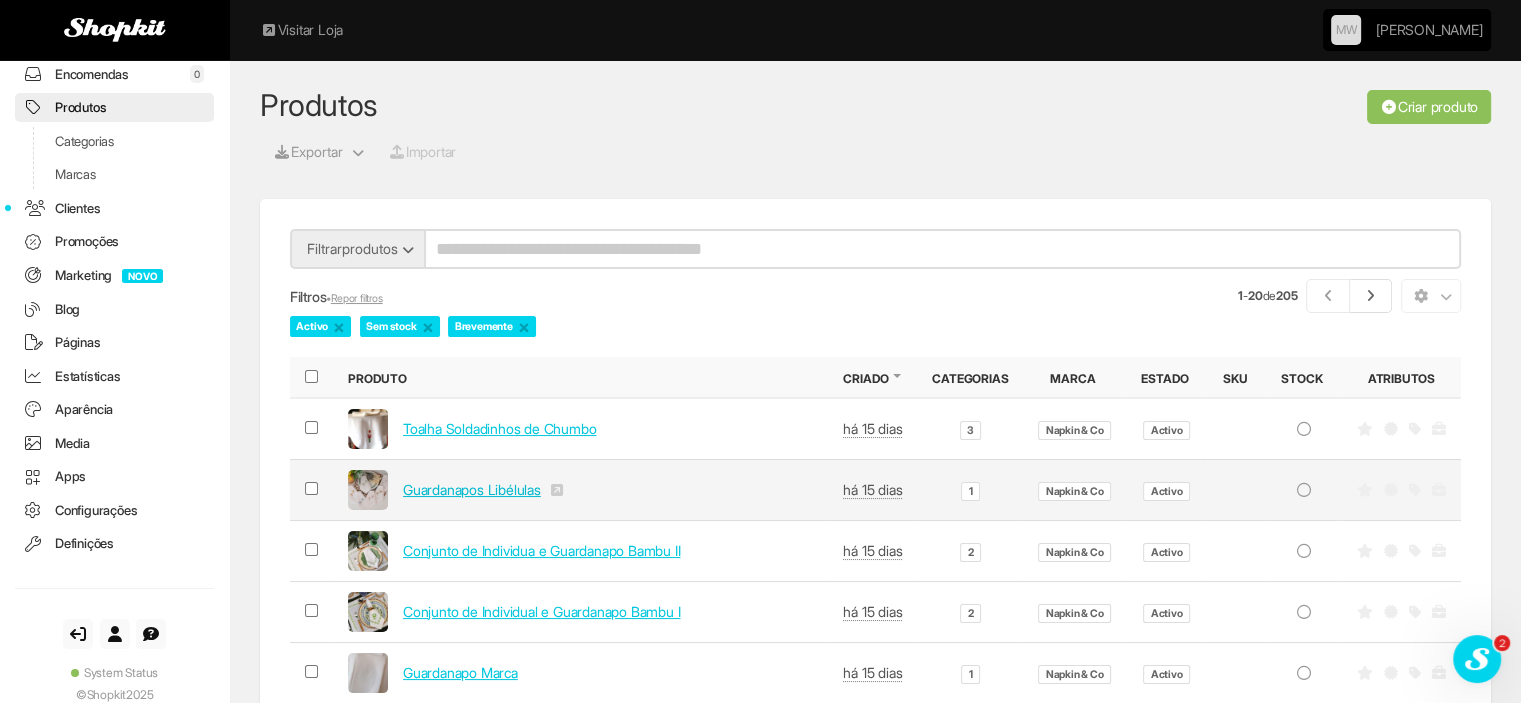 click on "Guardanapos Libélulas" at bounding box center (472, 489) 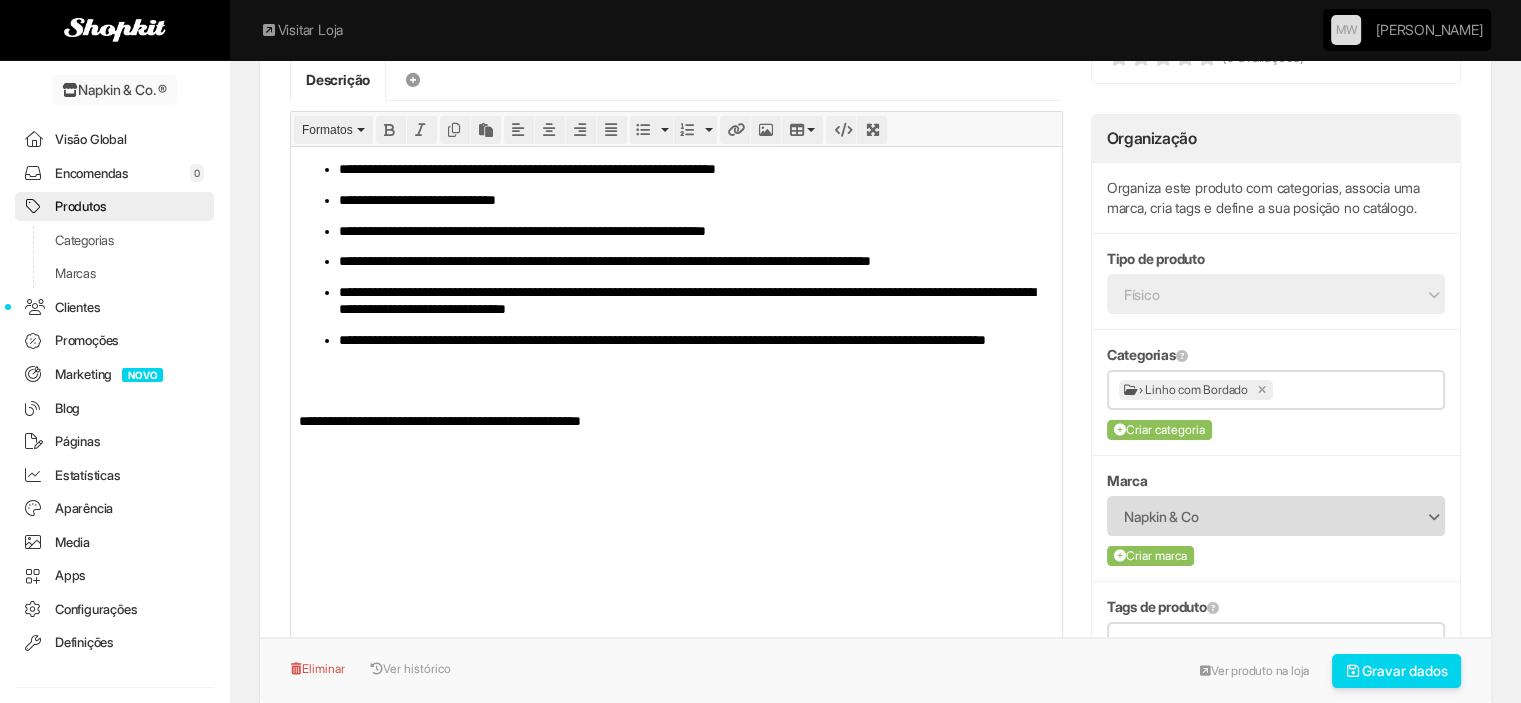 scroll, scrollTop: 300, scrollLeft: 0, axis: vertical 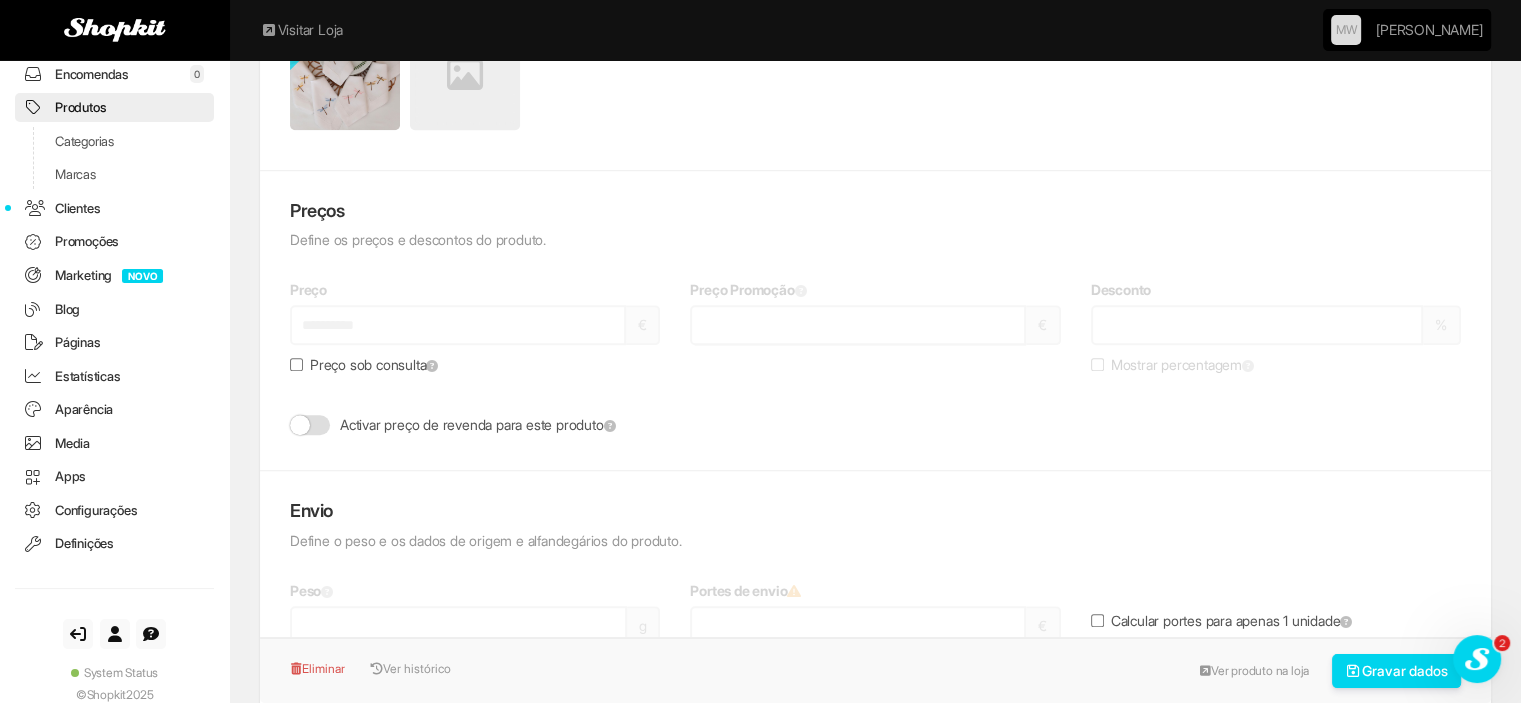 click on "Preço sob consulta" at bounding box center (364, 365) 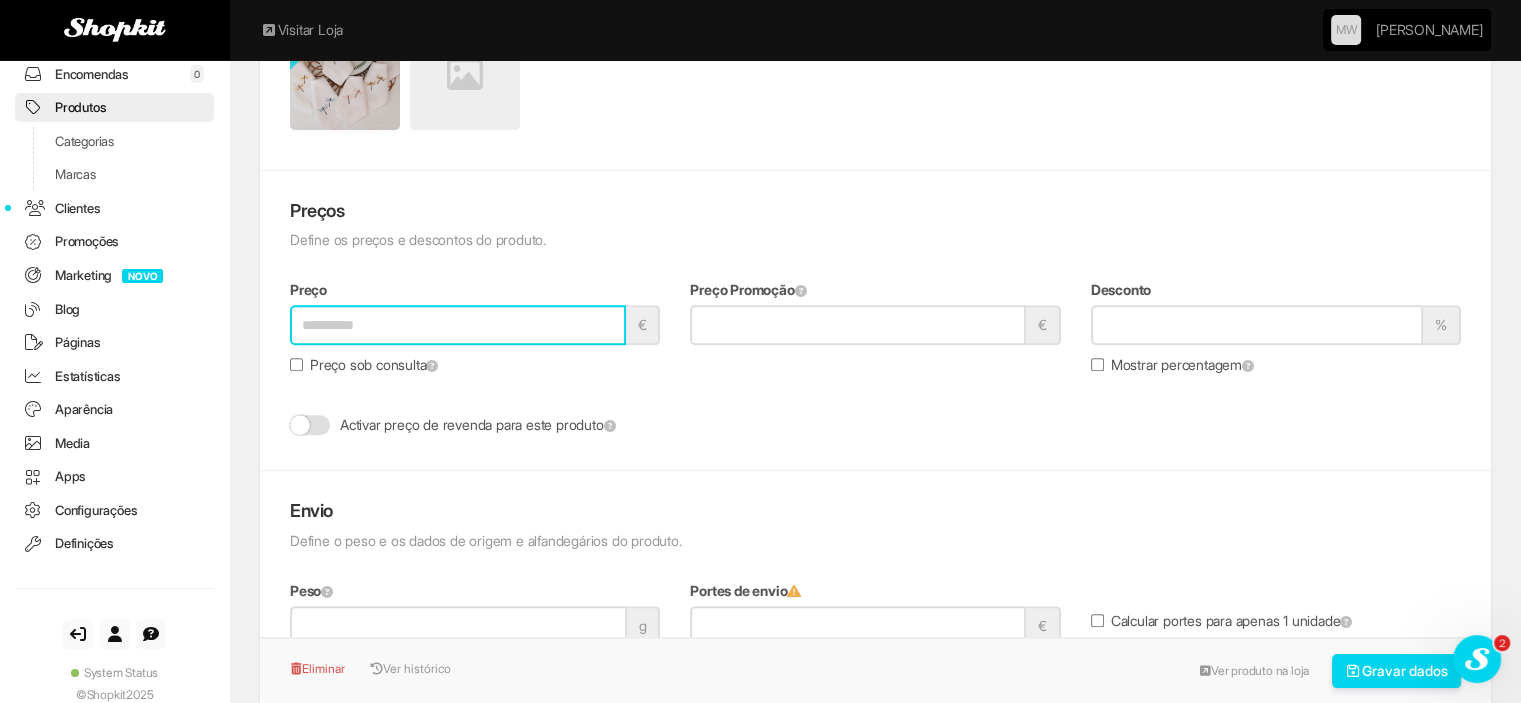 click on "Preço" at bounding box center (458, 325) 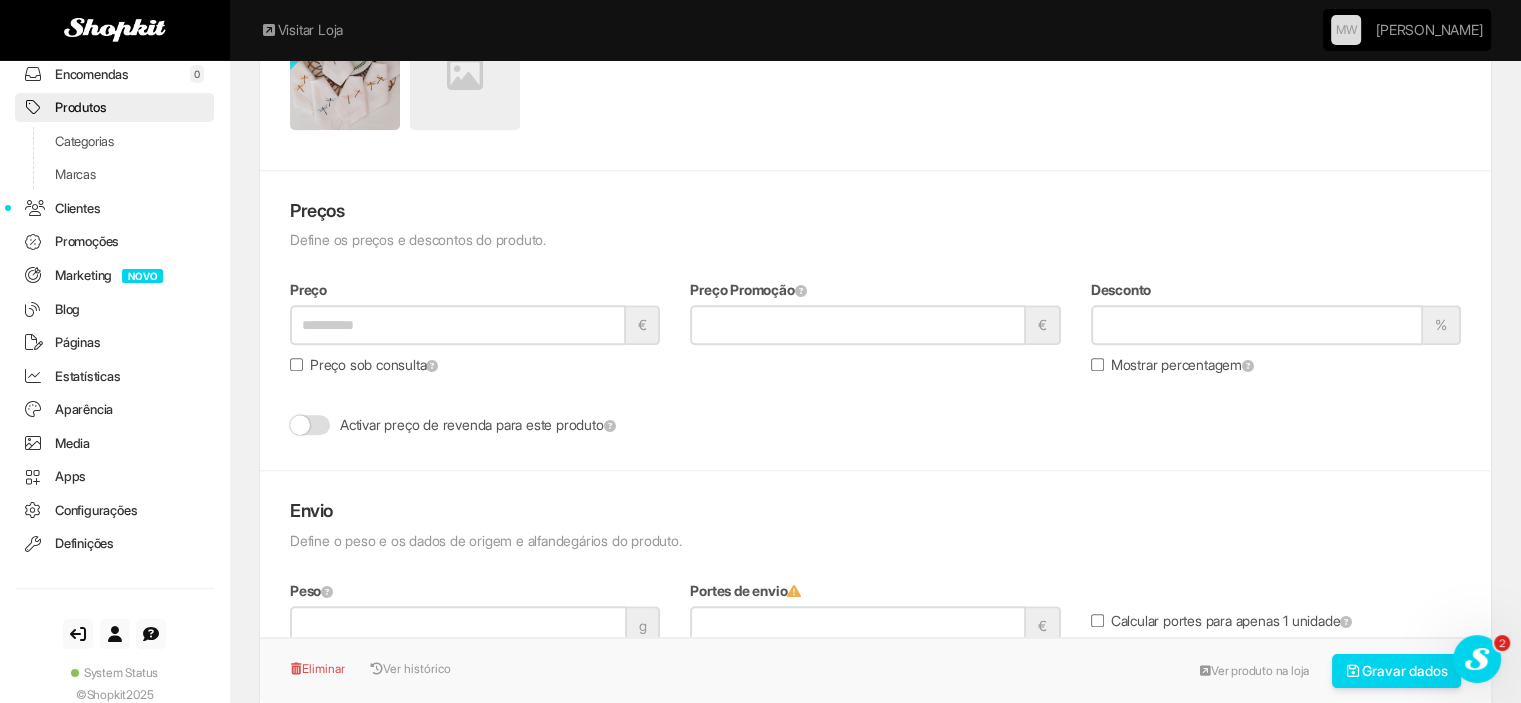 click on "Preços
Define os preços e descontos do produto.
Preço
*
€
Preço sob consulta
Preço Promoção
€
Desconto
%
Mostrar percentagem
Taxa (IVA)
%
Configurar as opções de taxas/impostos" at bounding box center (875, 321) 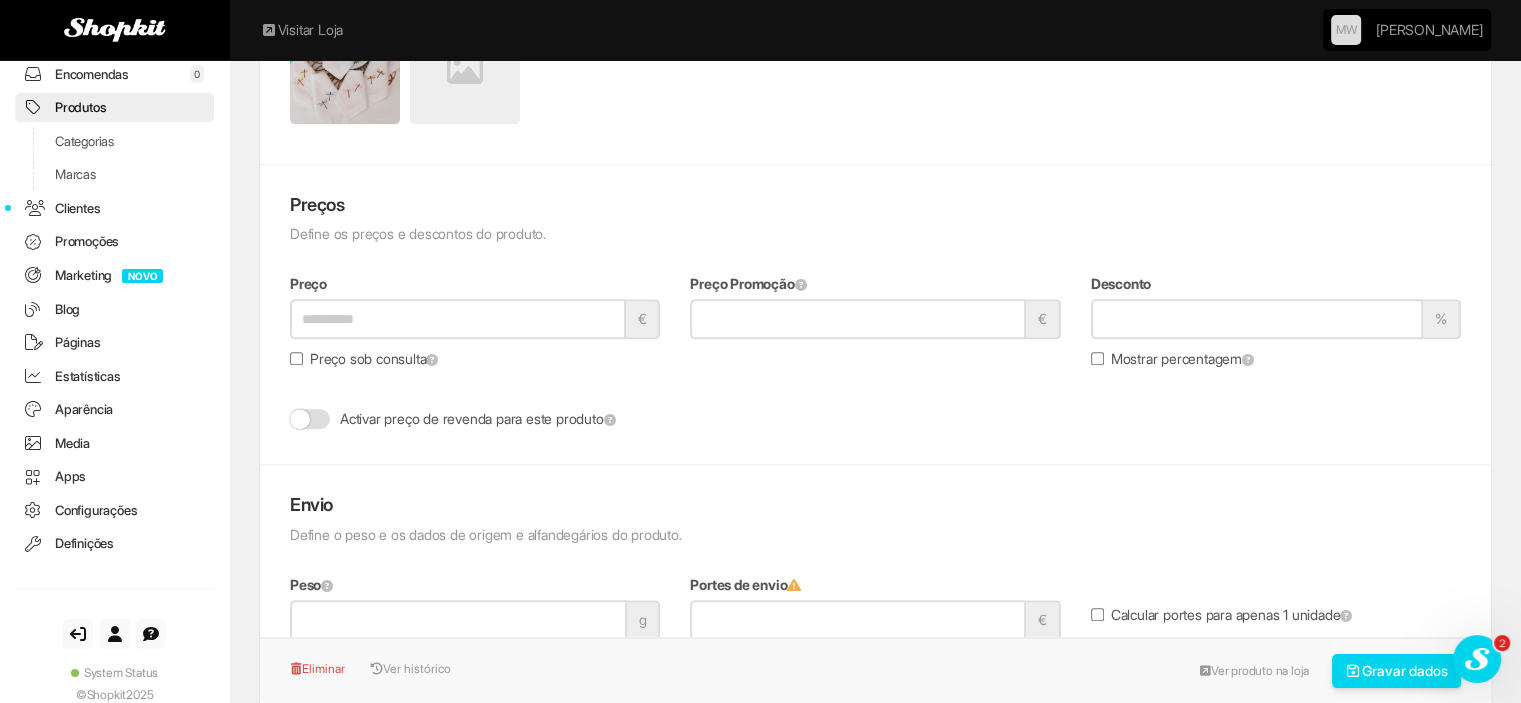 scroll, scrollTop: 1600, scrollLeft: 0, axis: vertical 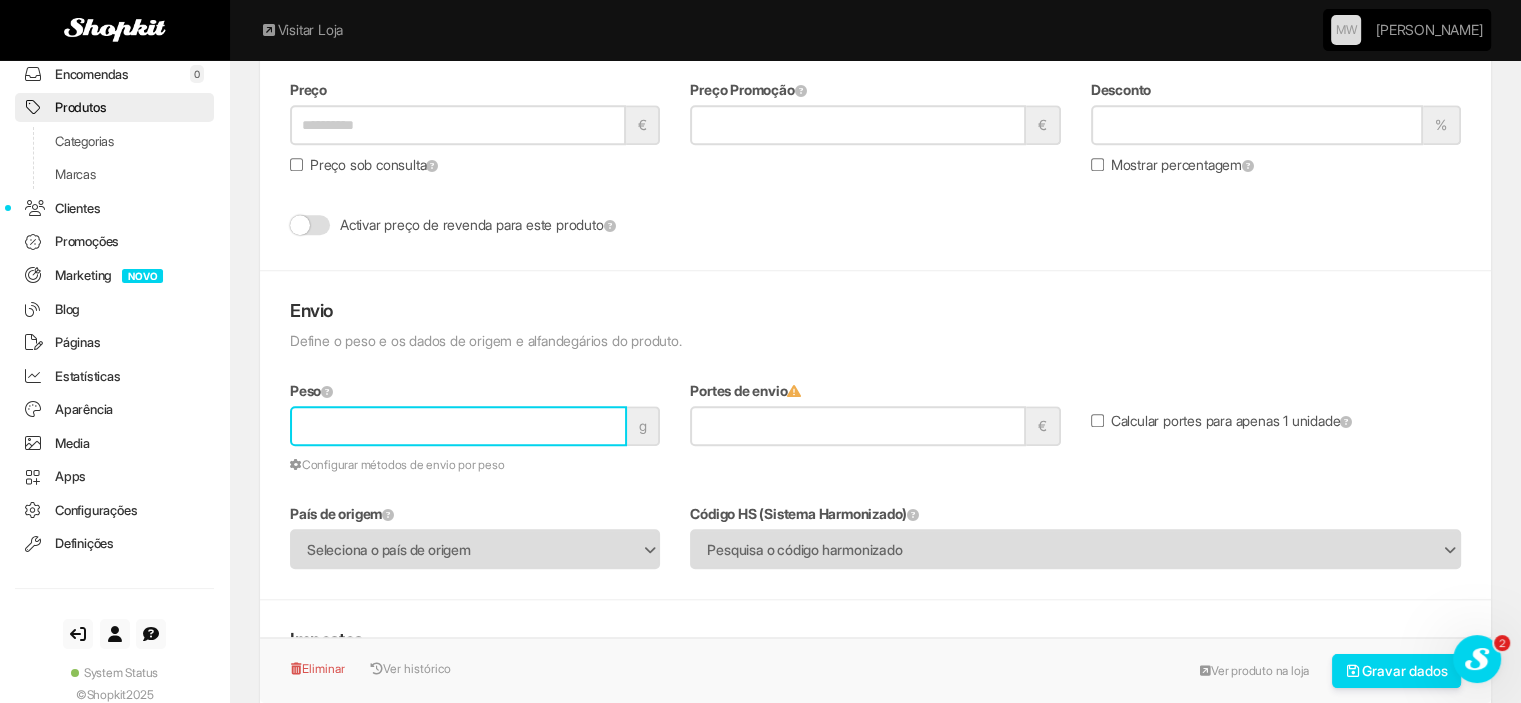 click on "Peso" at bounding box center [458, 426] 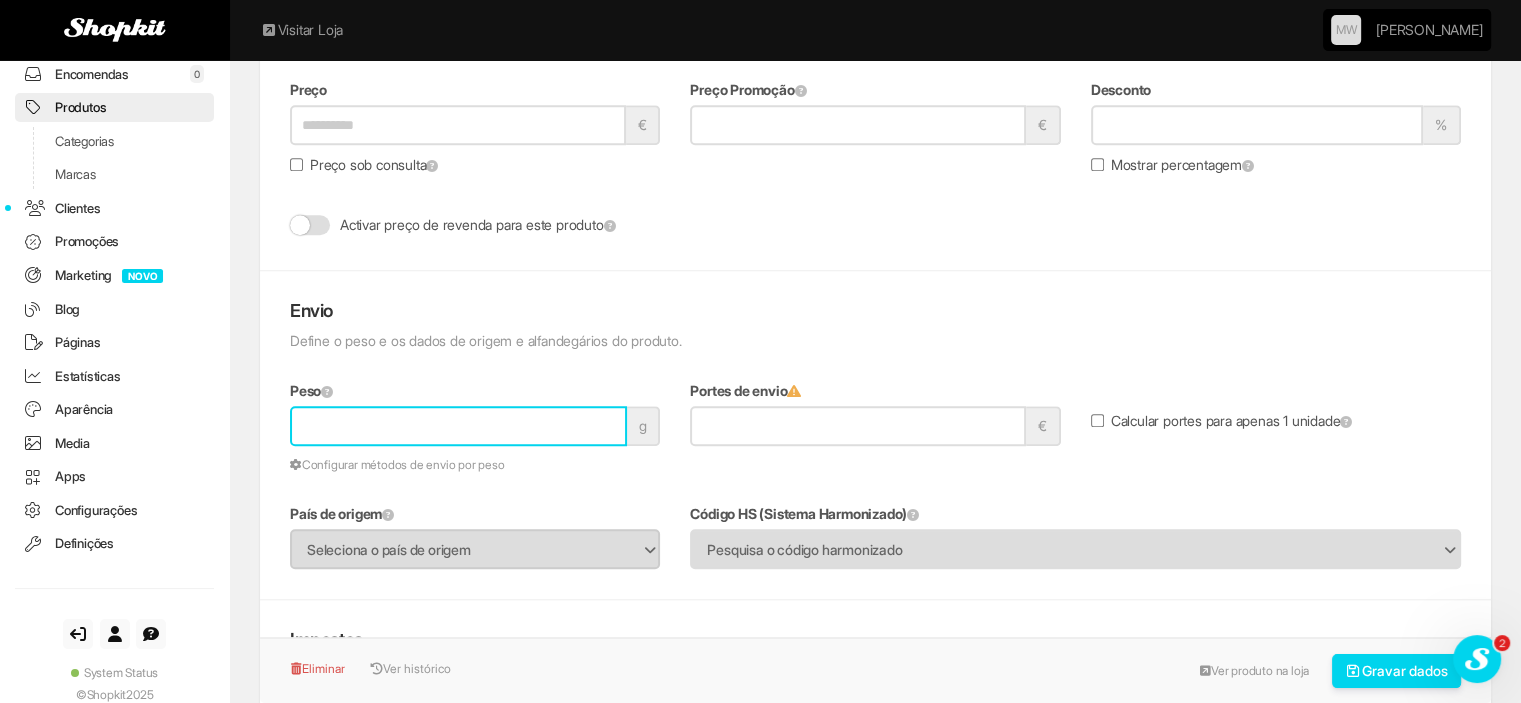 type on "**" 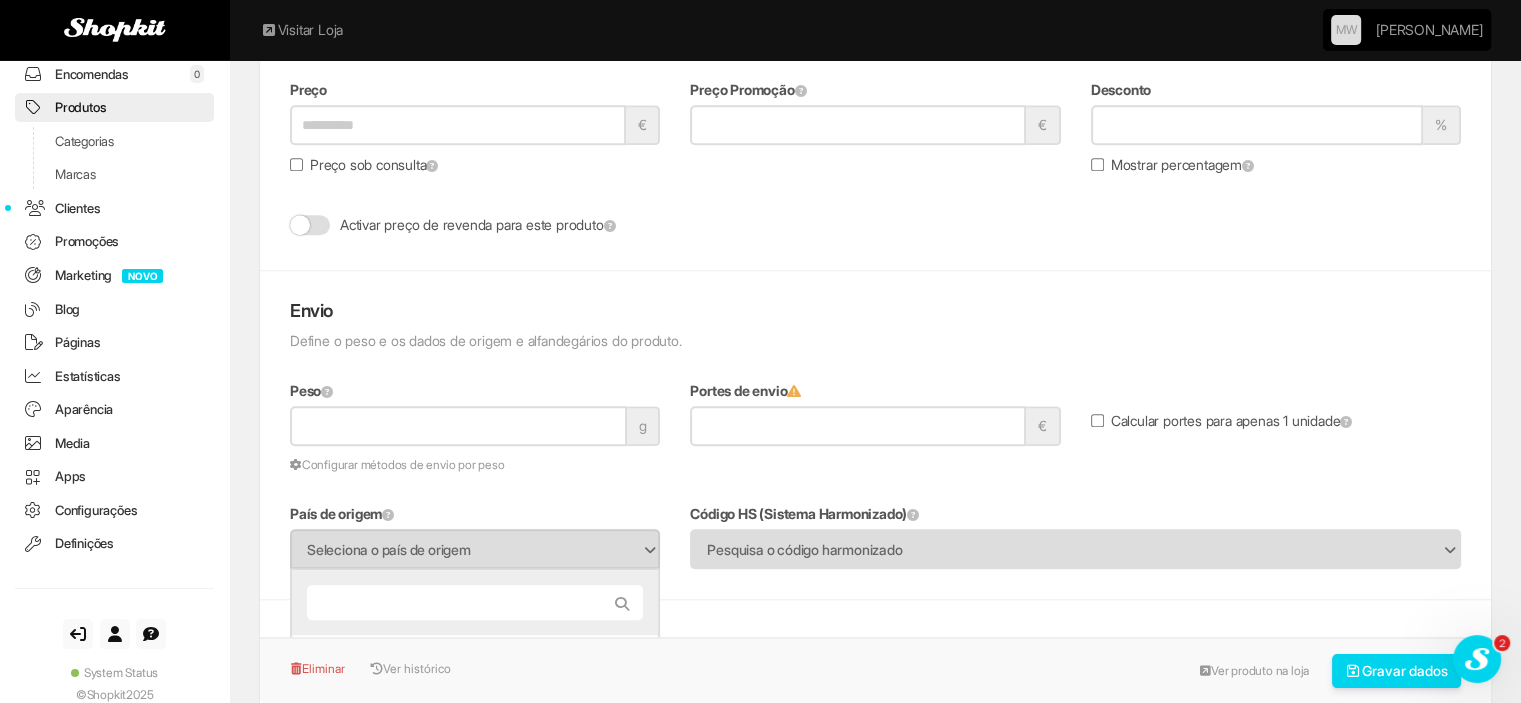 click on "Seleciona o país de origem" at bounding box center (462, 550) 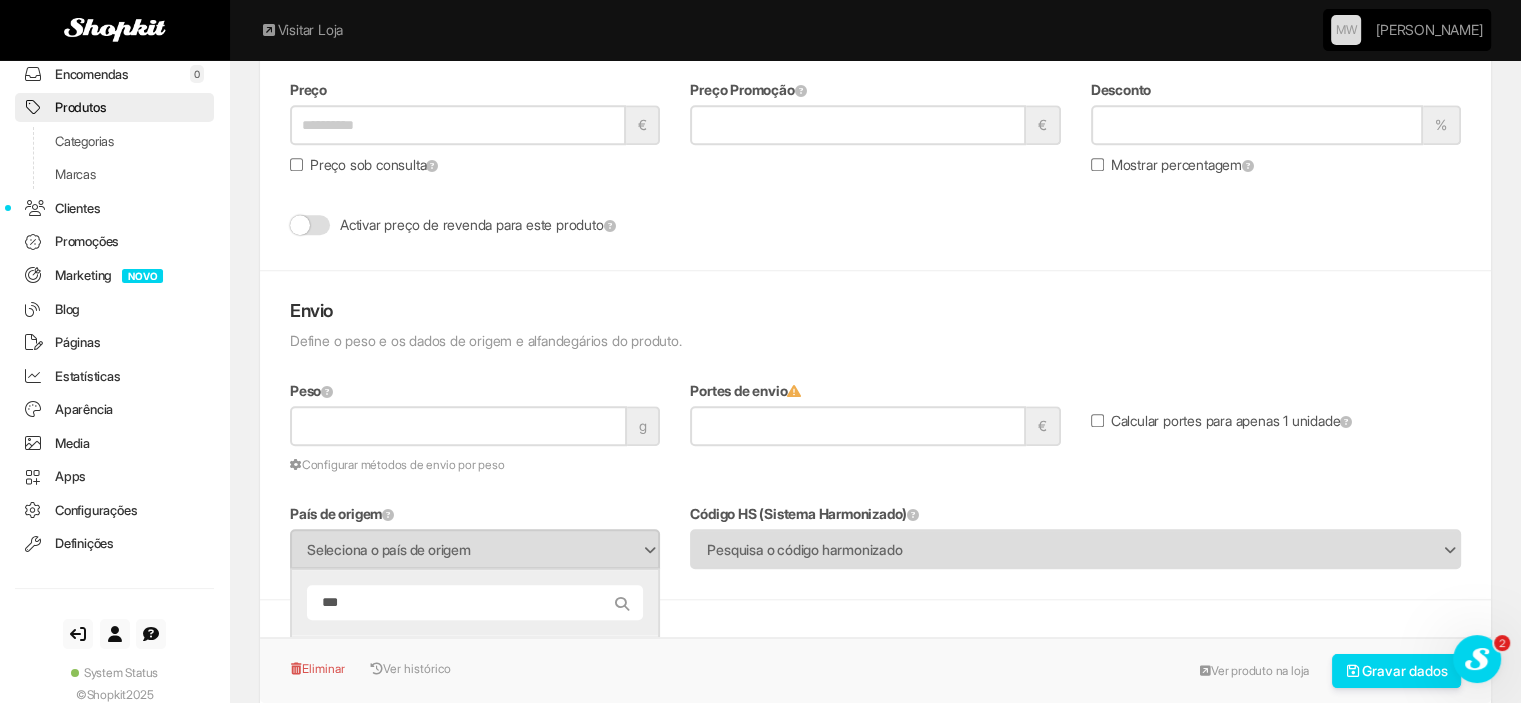 scroll, scrollTop: 1900, scrollLeft: 0, axis: vertical 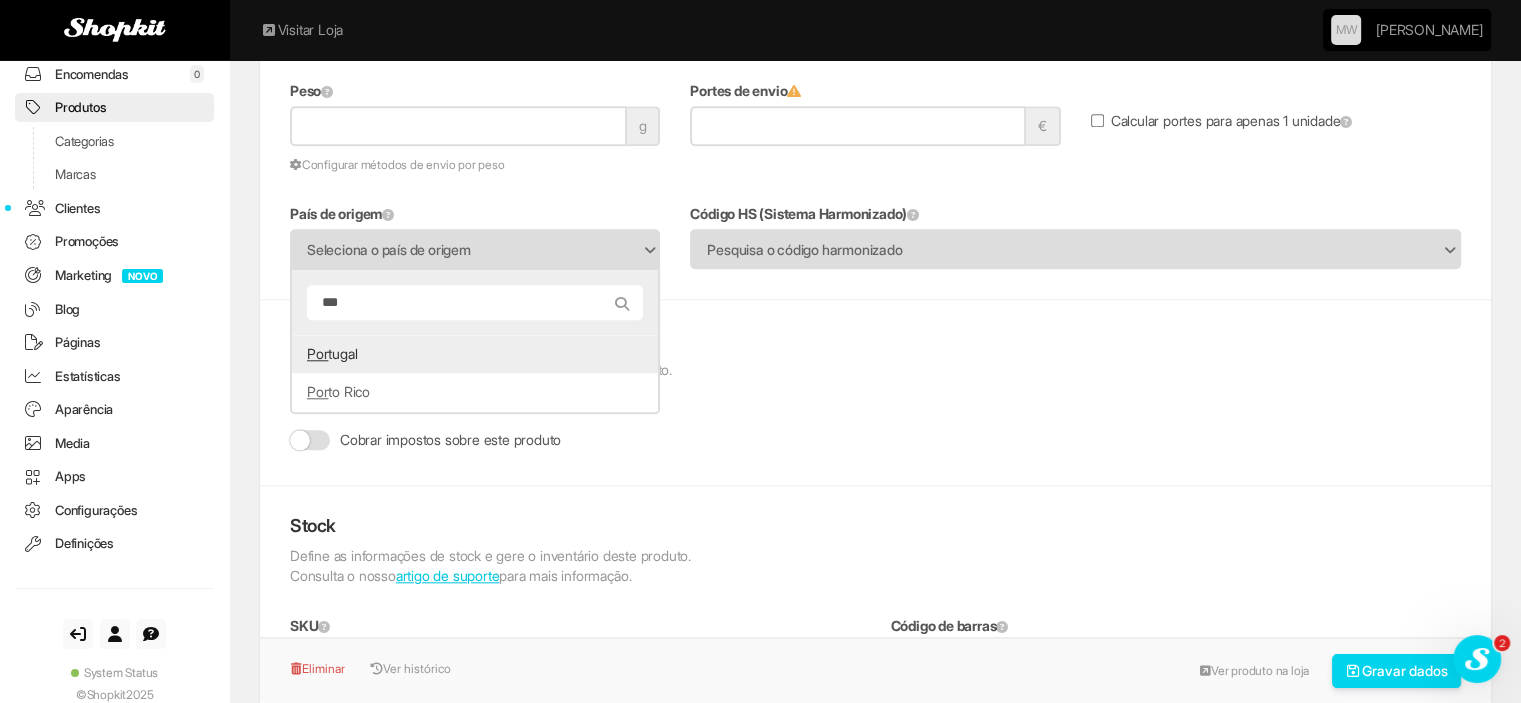 type on "***" 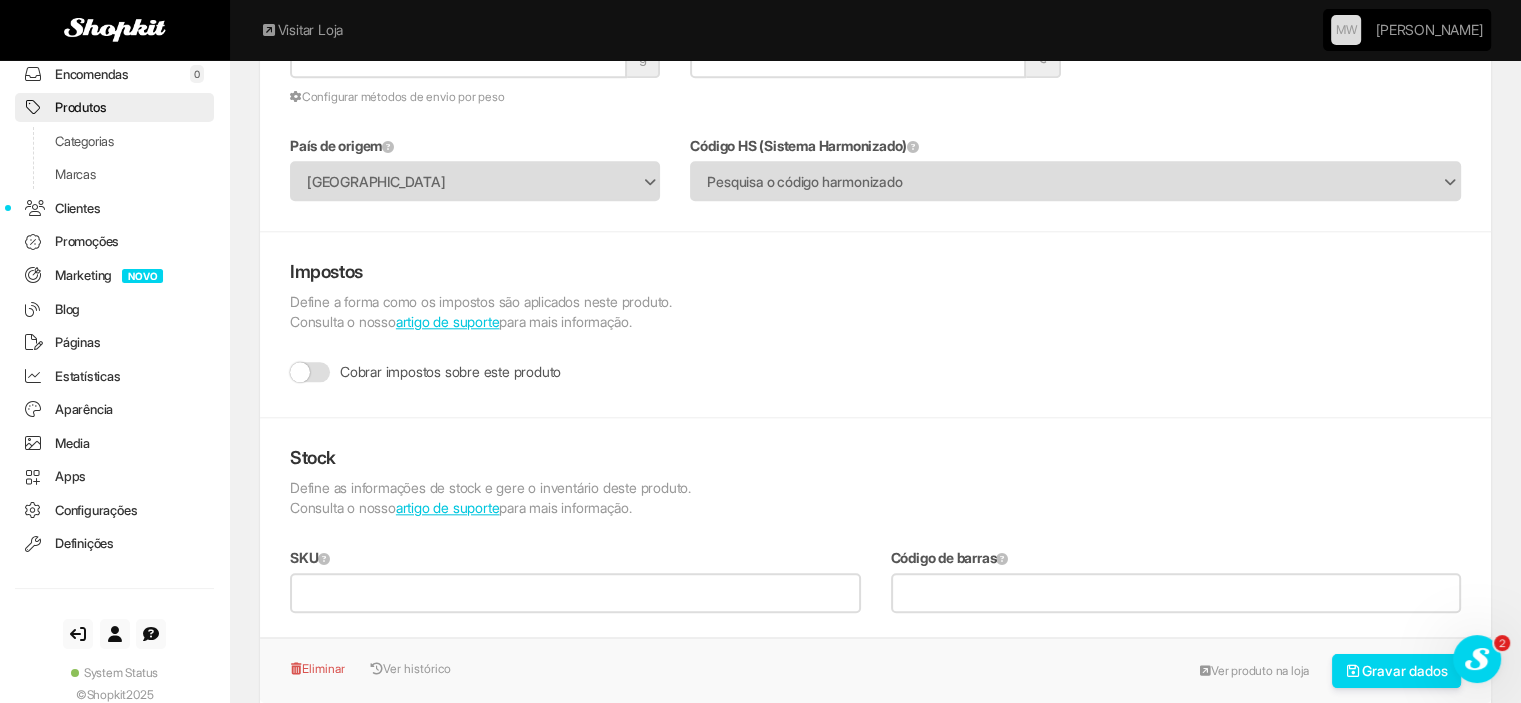 scroll, scrollTop: 2000, scrollLeft: 0, axis: vertical 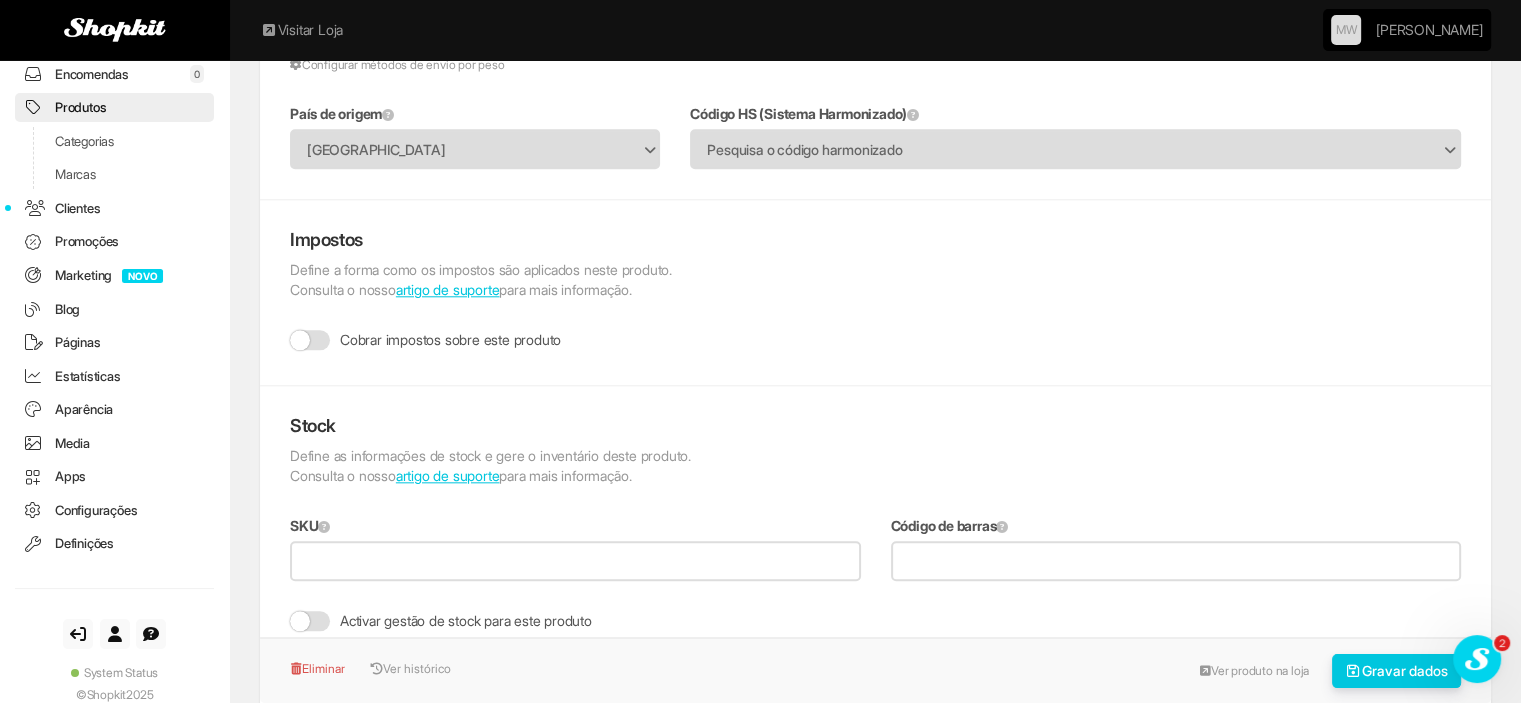 click on "Gravar dados" at bounding box center [1397, 671] 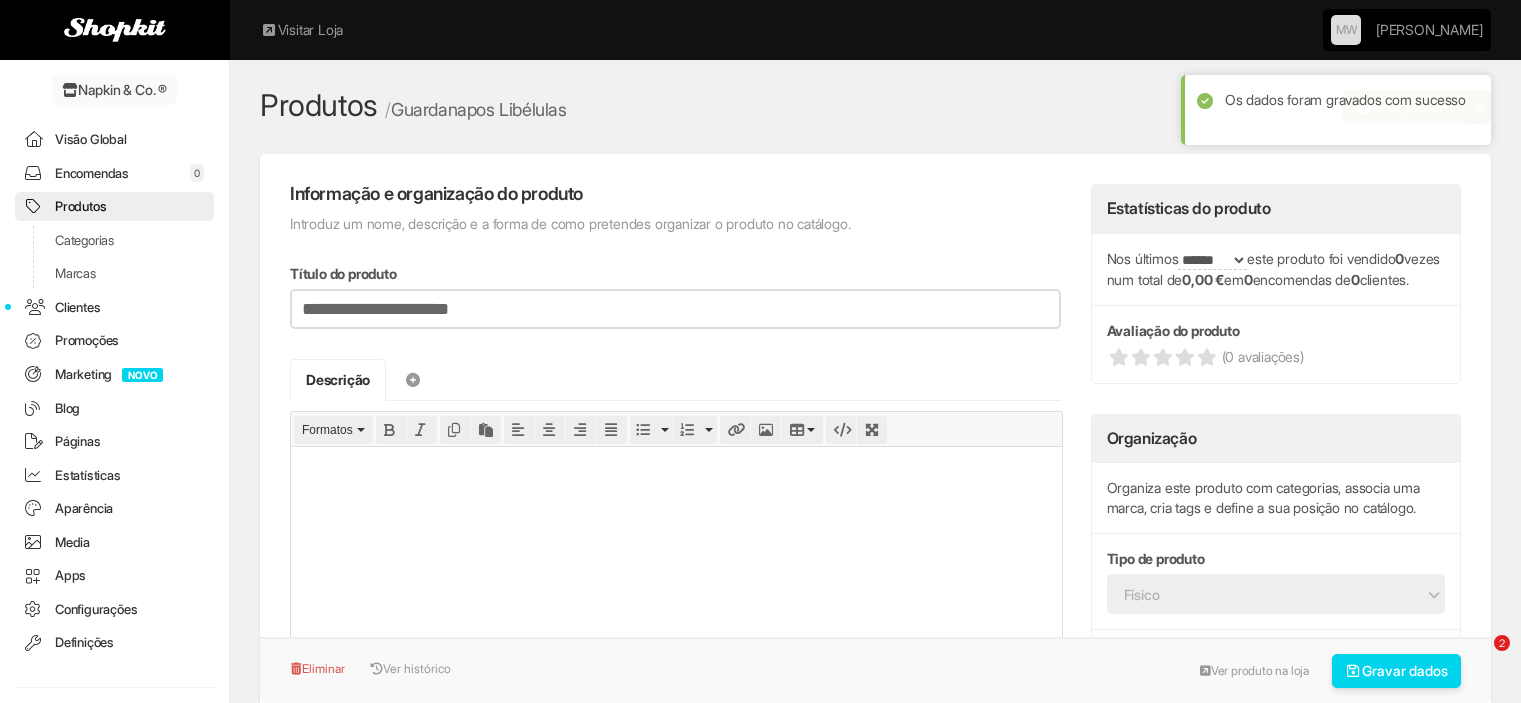 scroll, scrollTop: 0, scrollLeft: 0, axis: both 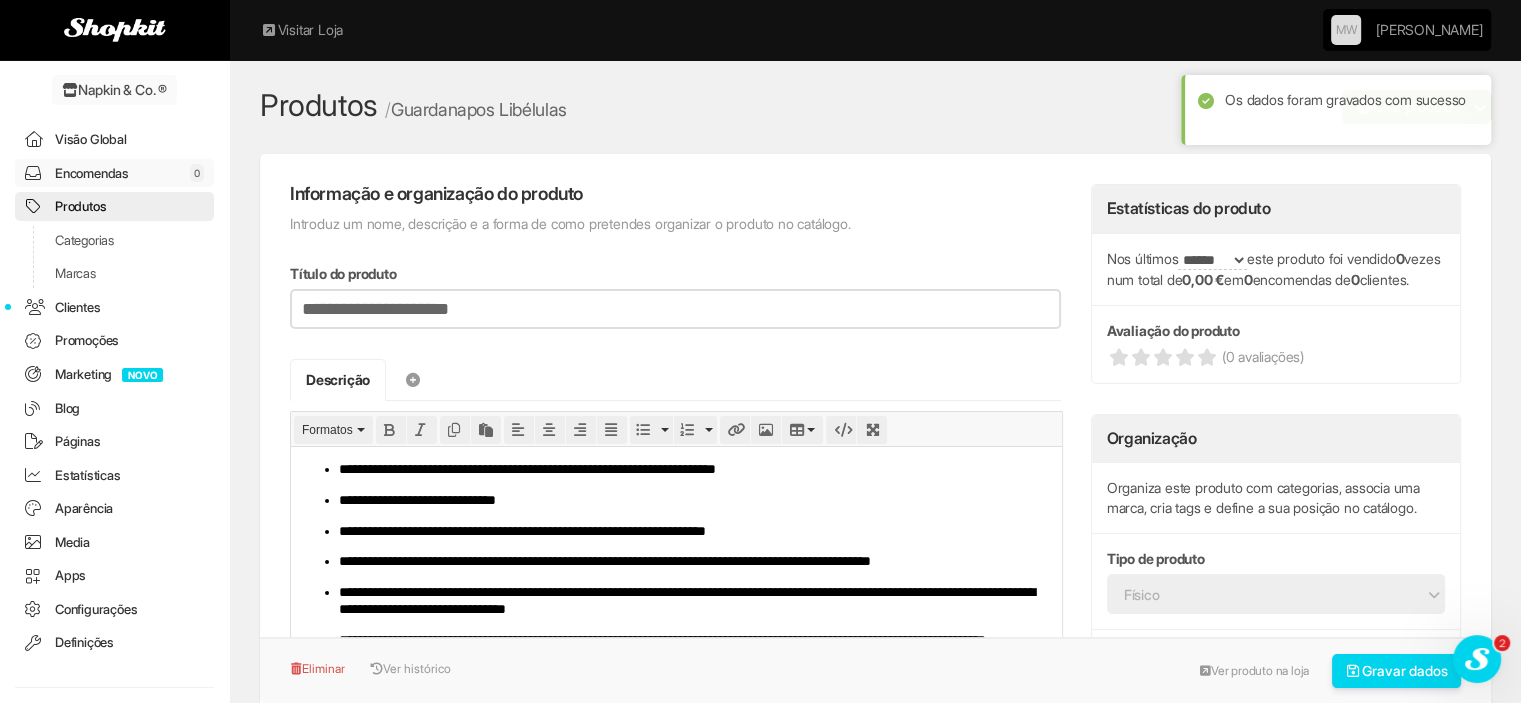 click on "Encomendas  0" at bounding box center (114, 173) 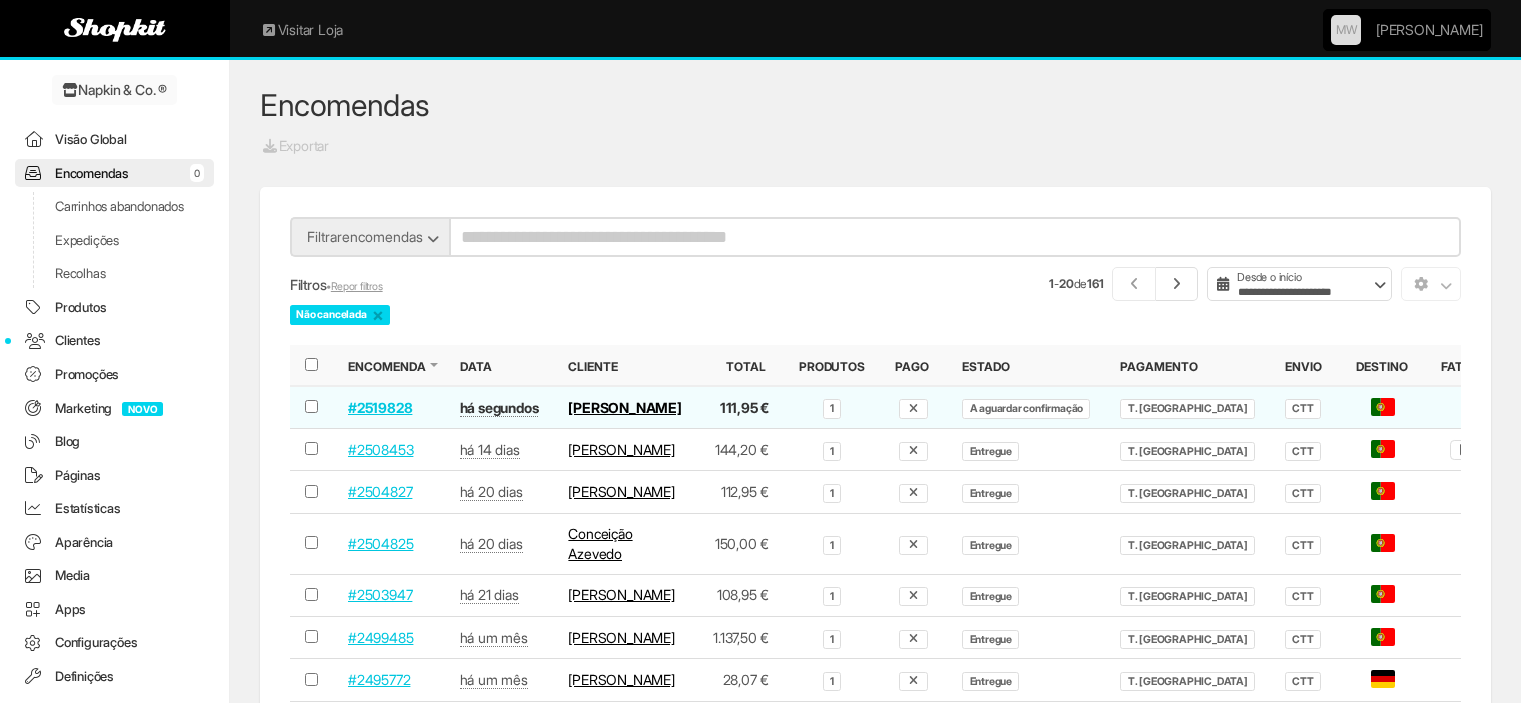 scroll, scrollTop: 0, scrollLeft: 0, axis: both 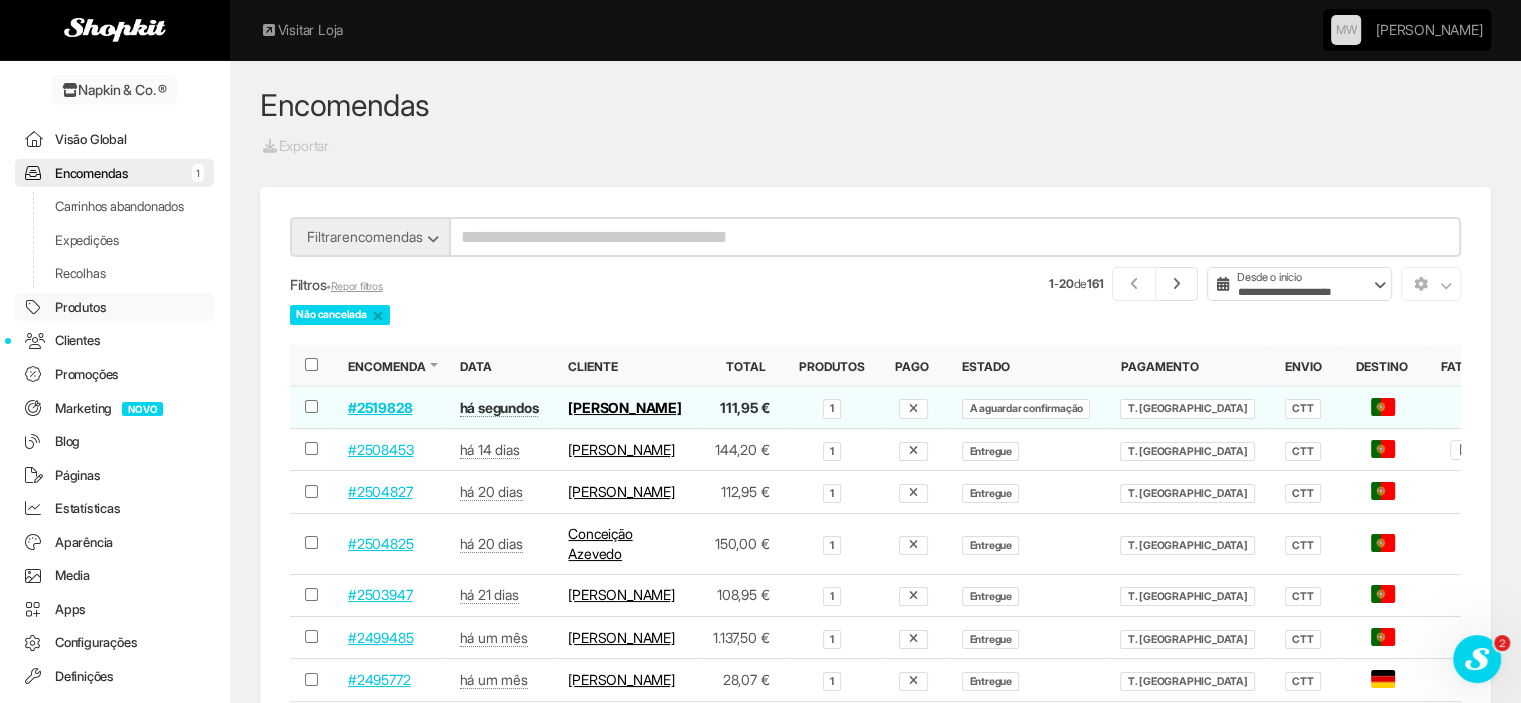 click on "Produtos" at bounding box center [114, 307] 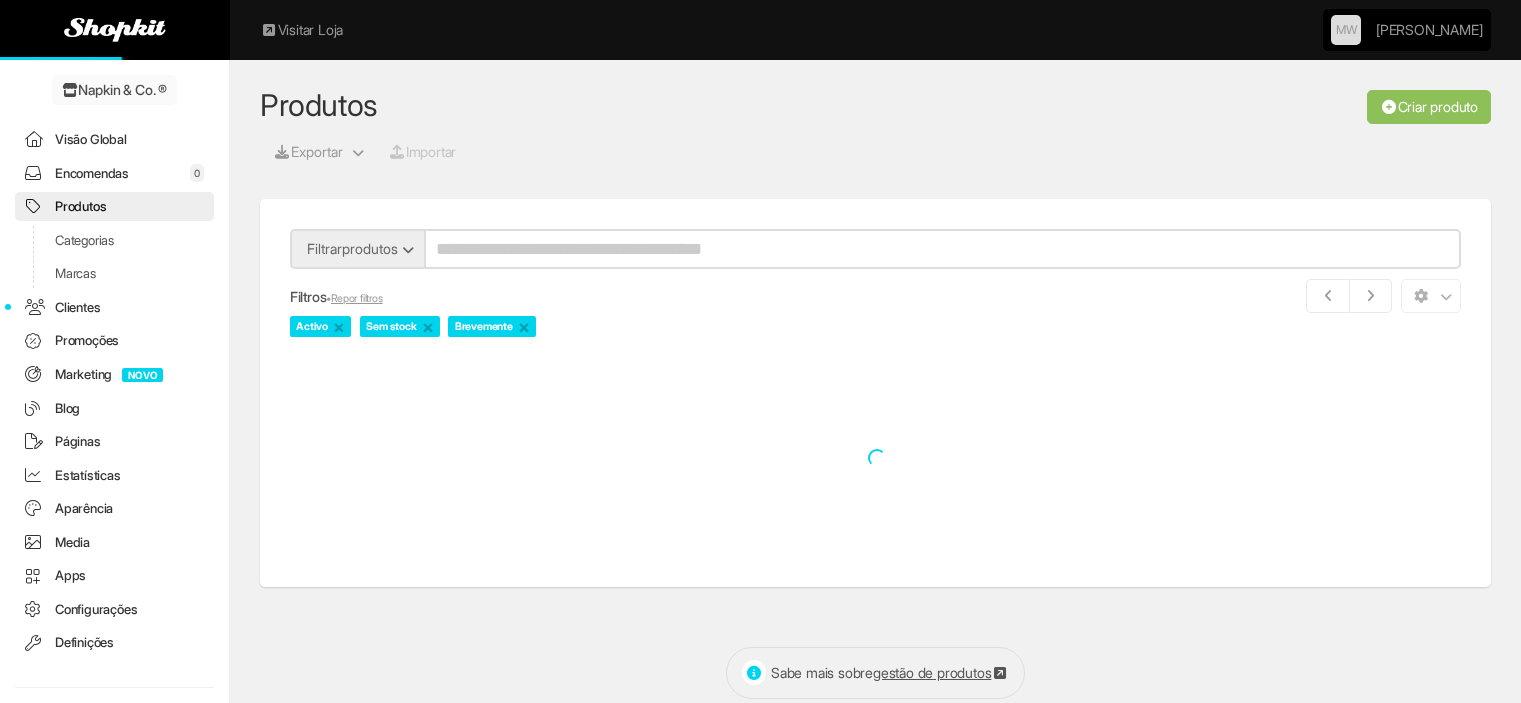 scroll, scrollTop: 0, scrollLeft: 0, axis: both 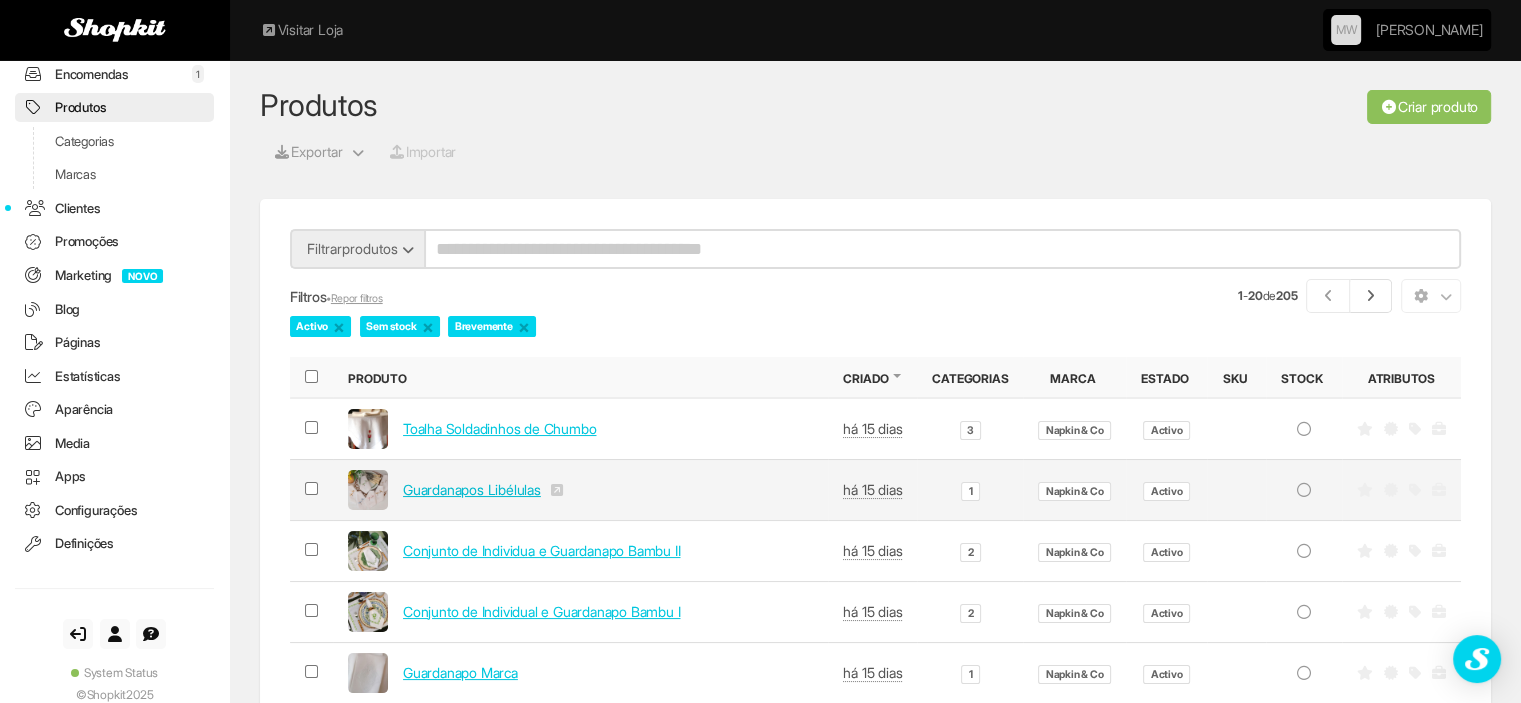 click on "Guardanapos Libélulas" at bounding box center [472, 489] 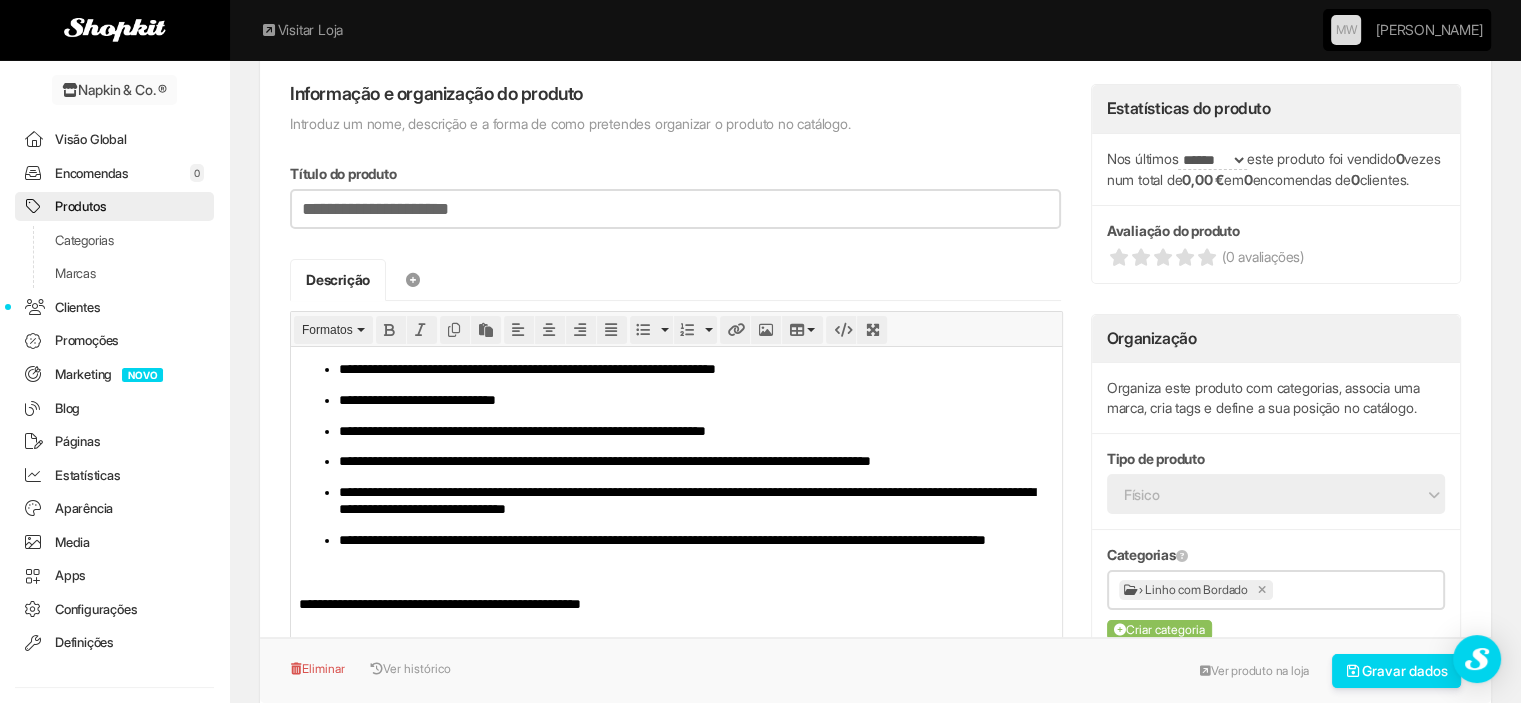 scroll, scrollTop: 212, scrollLeft: 0, axis: vertical 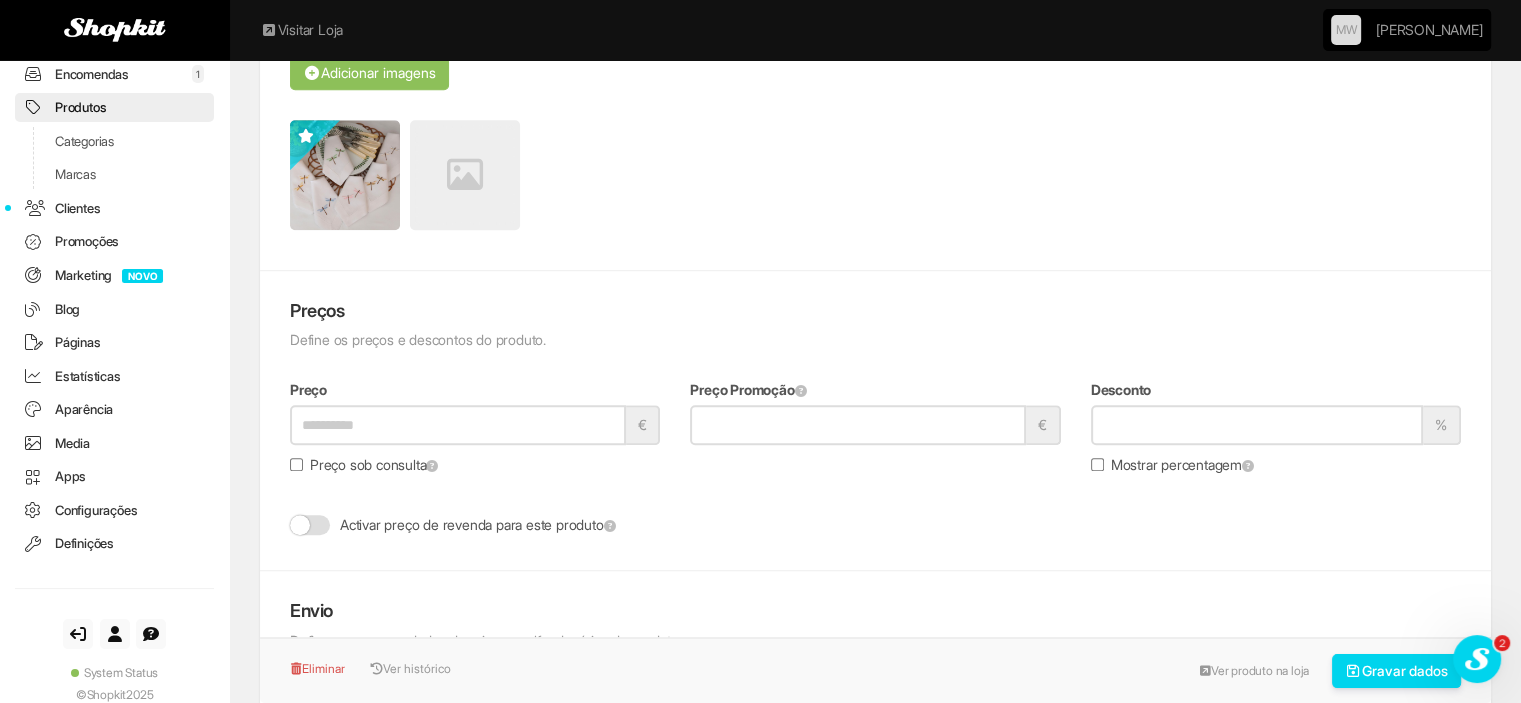 click on "Preço sob consulta" at bounding box center (364, 465) 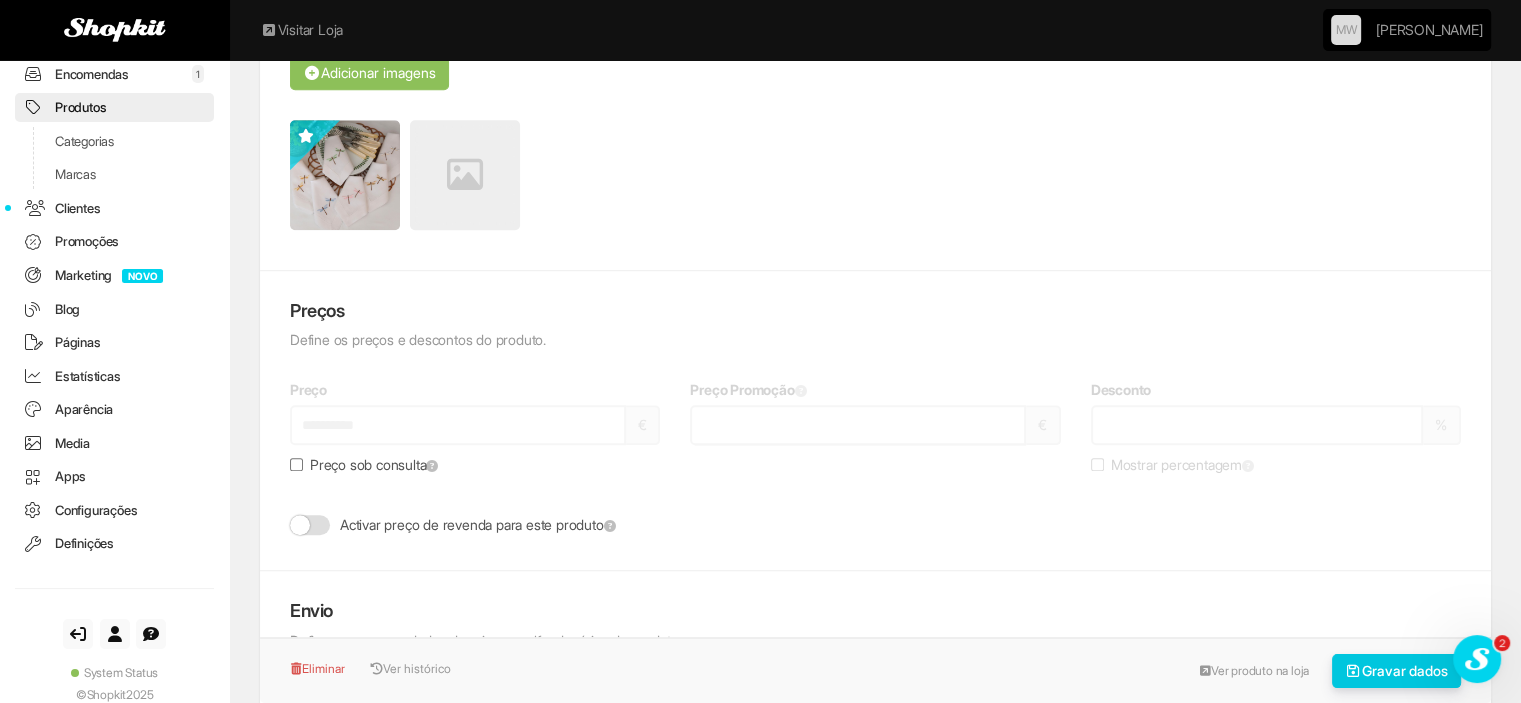 click on "Gravar dados" at bounding box center (1397, 671) 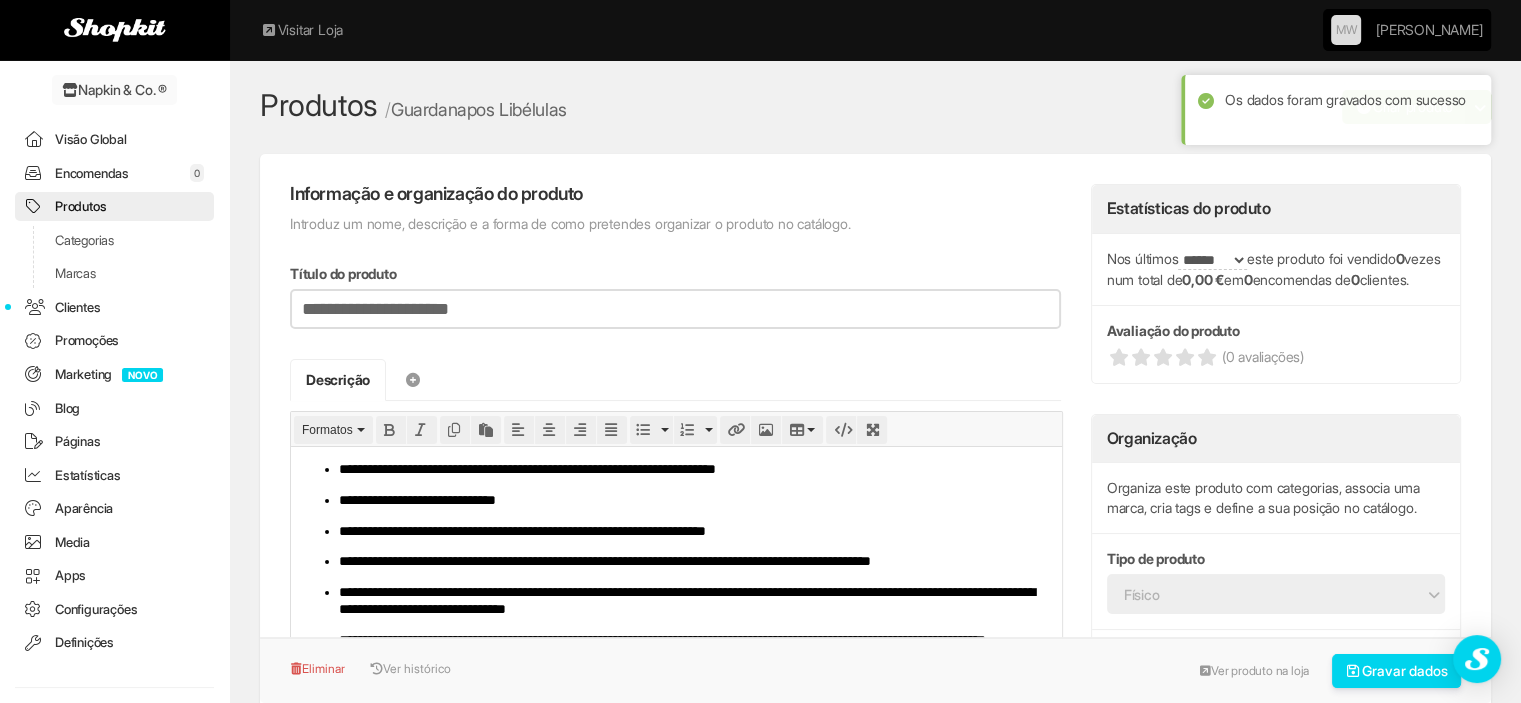 scroll, scrollTop: 0, scrollLeft: 0, axis: both 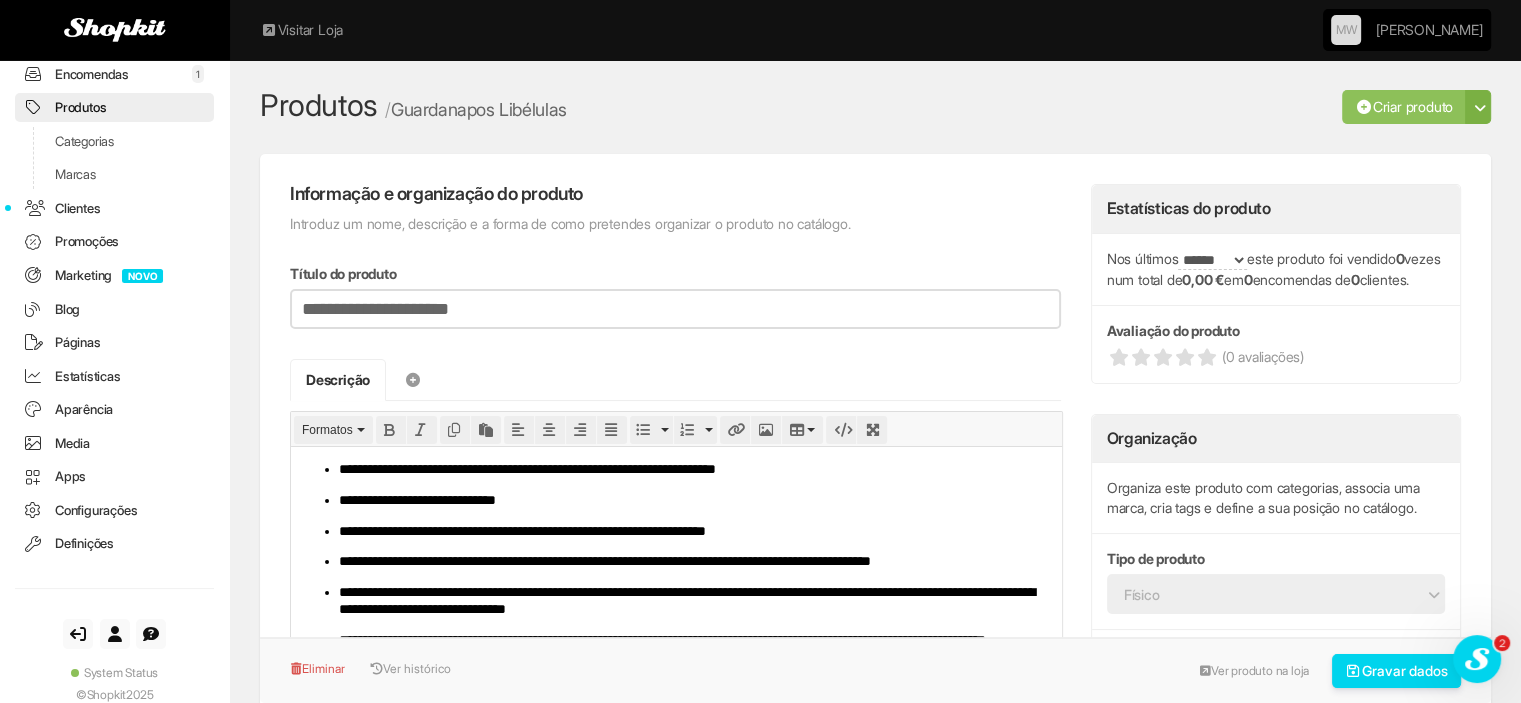 click on "**********" at bounding box center (875, 2430) 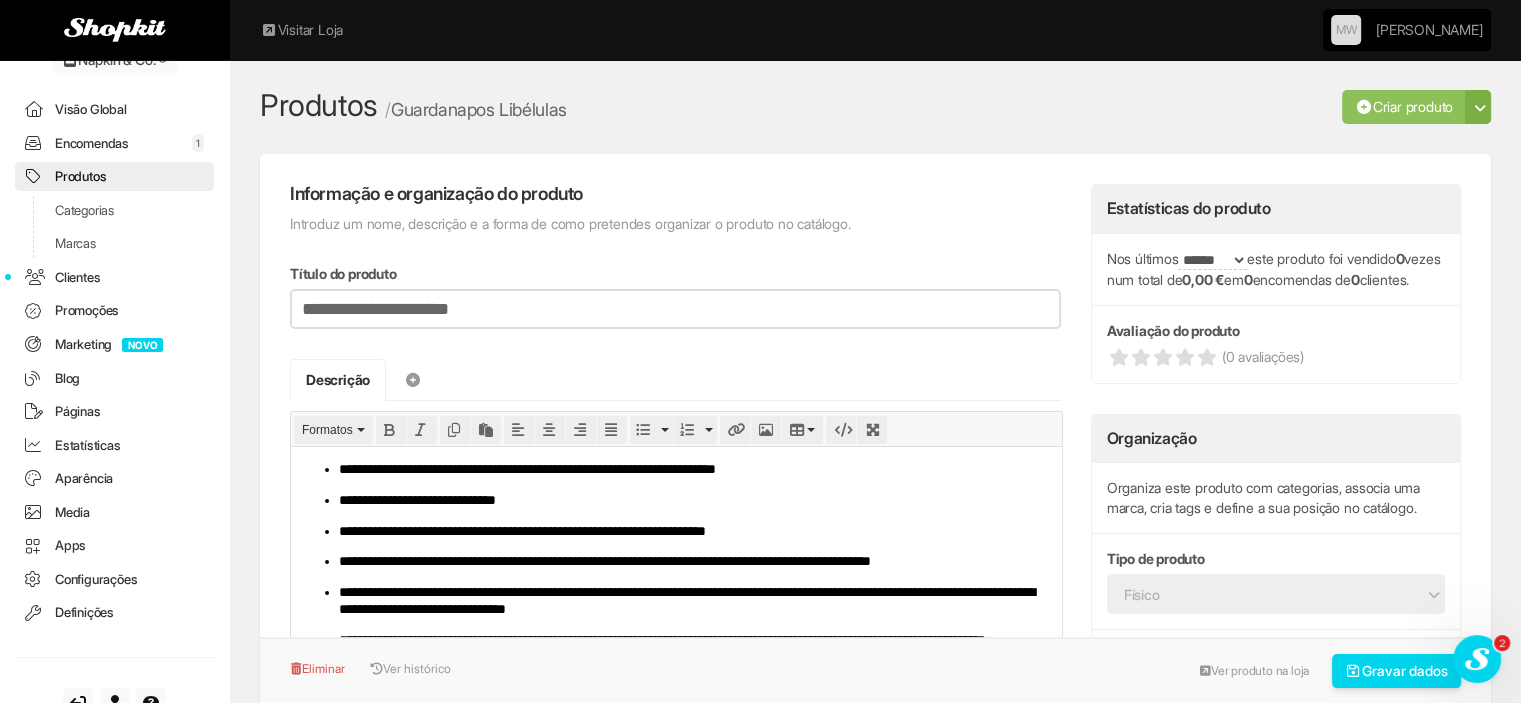 scroll, scrollTop: 0, scrollLeft: 0, axis: both 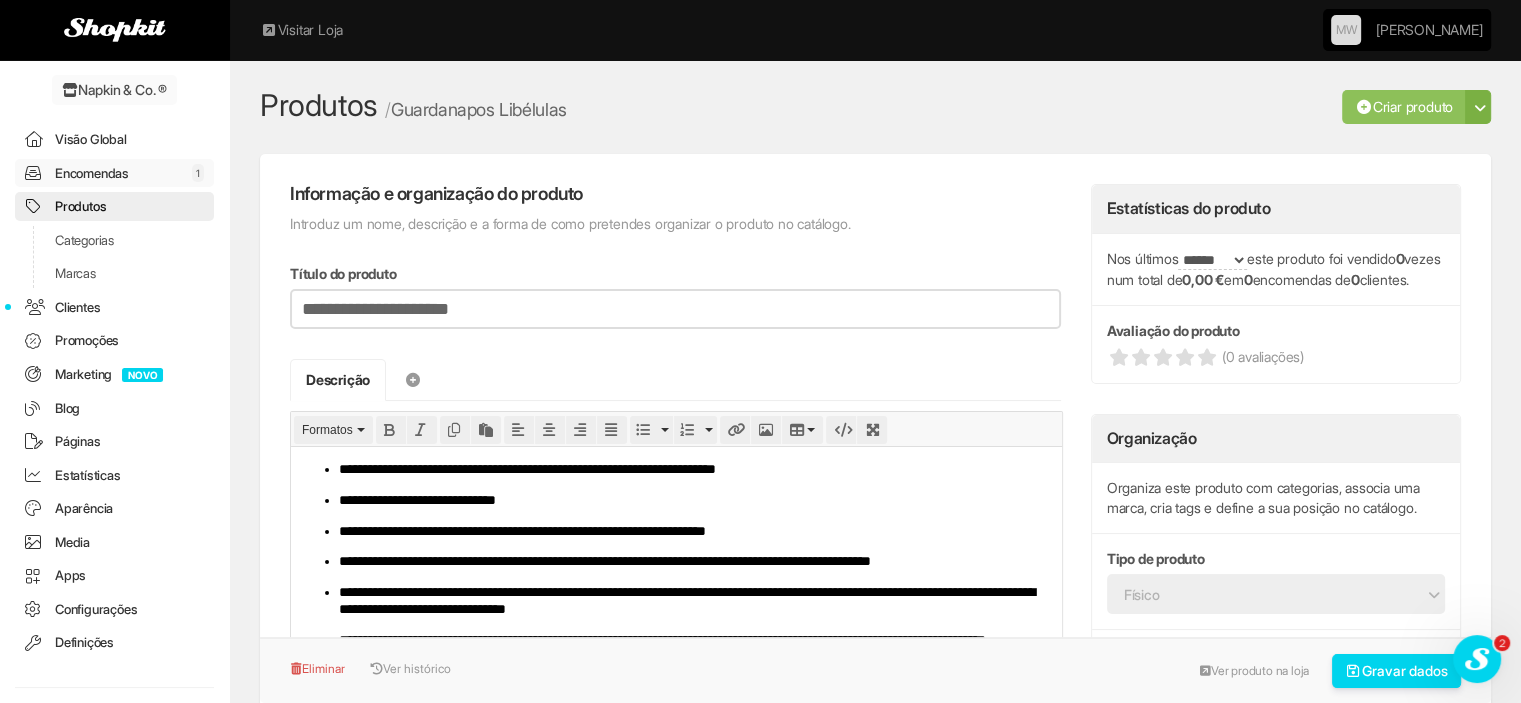 click on "Encomendas  1" at bounding box center (114, 173) 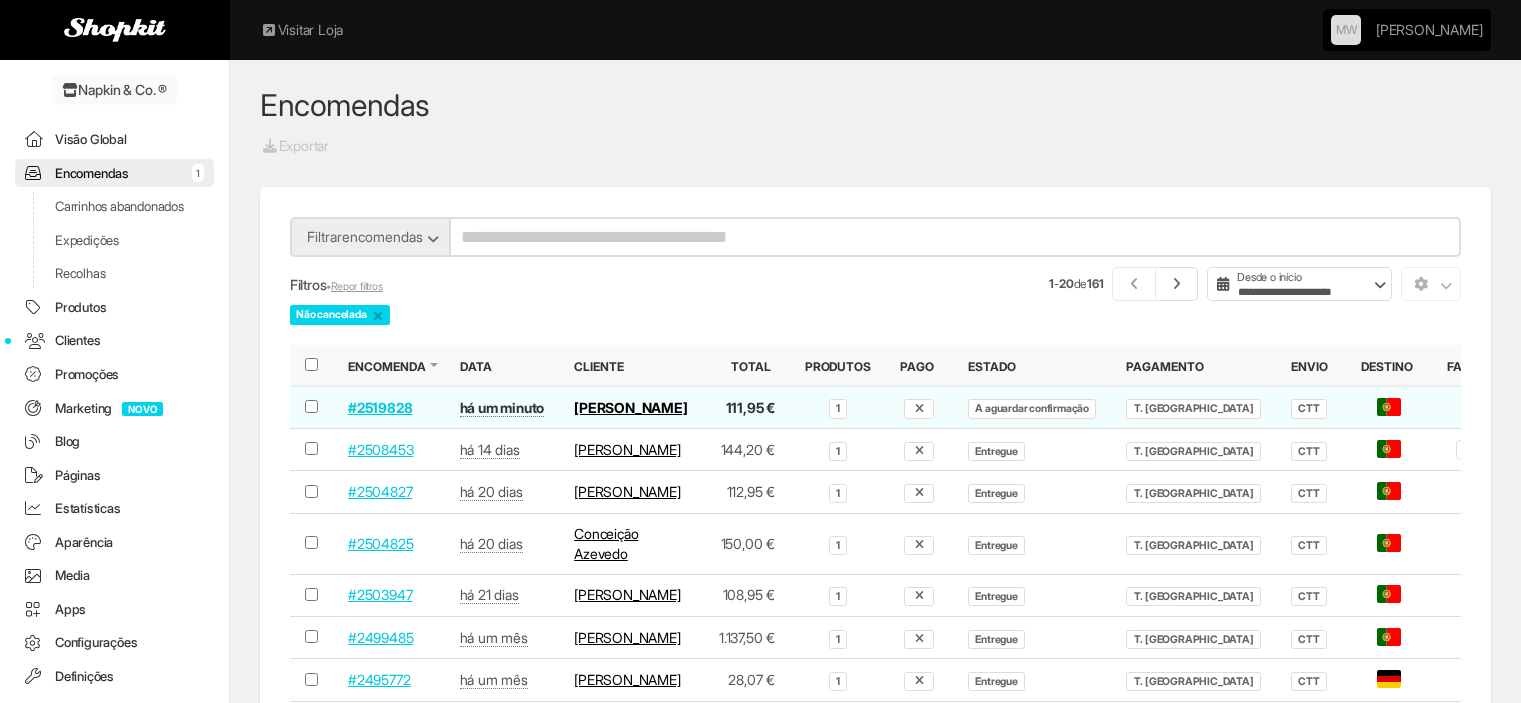 scroll, scrollTop: 0, scrollLeft: 0, axis: both 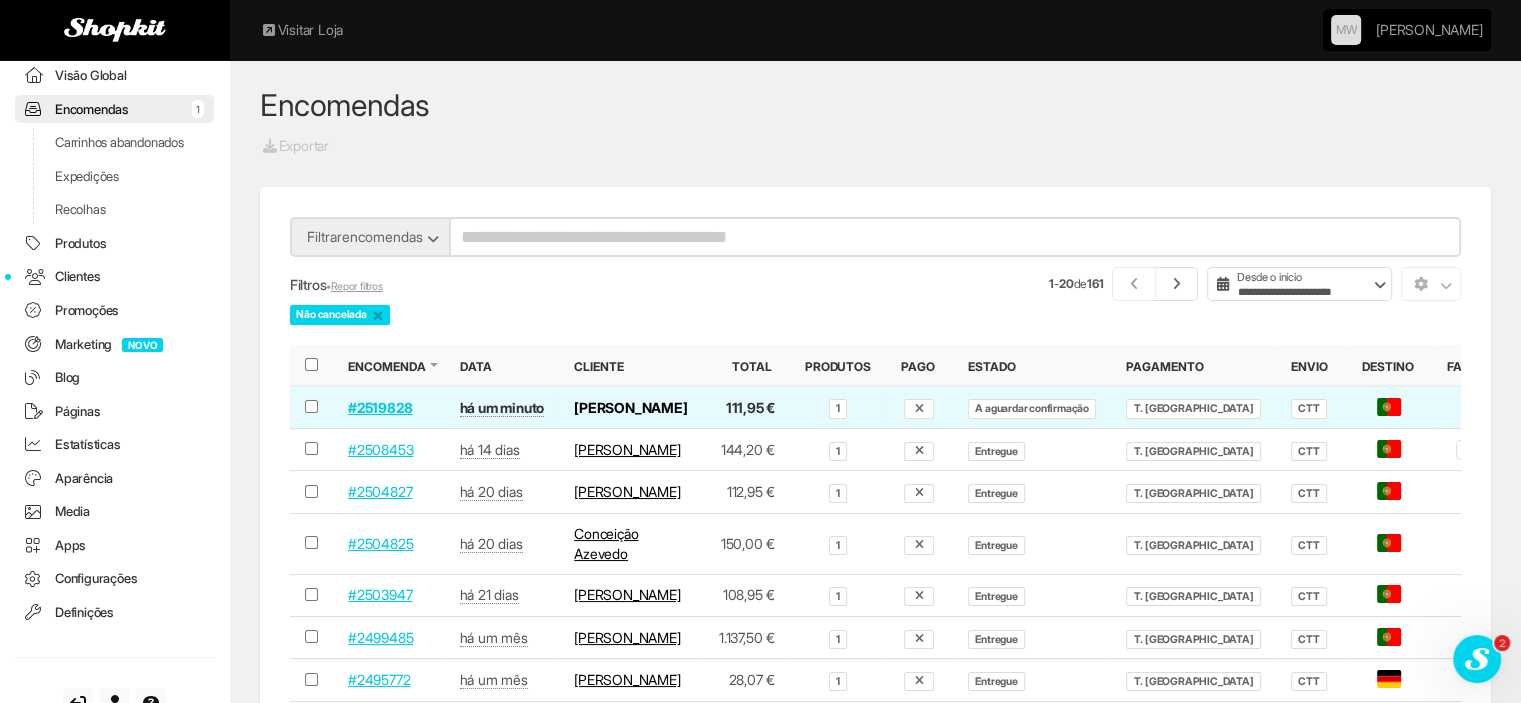 click on "Ana Silva" at bounding box center [630, 407] 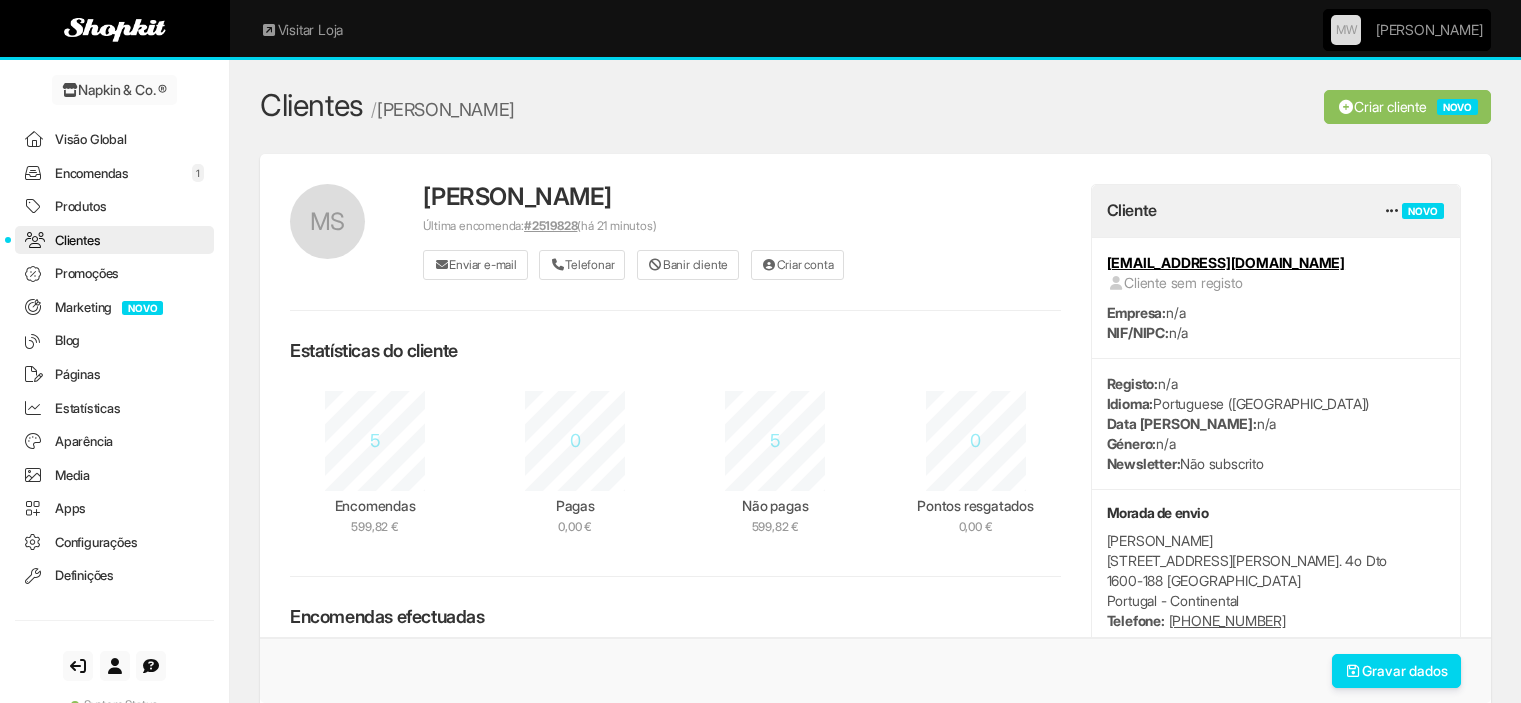 scroll, scrollTop: 0, scrollLeft: 0, axis: both 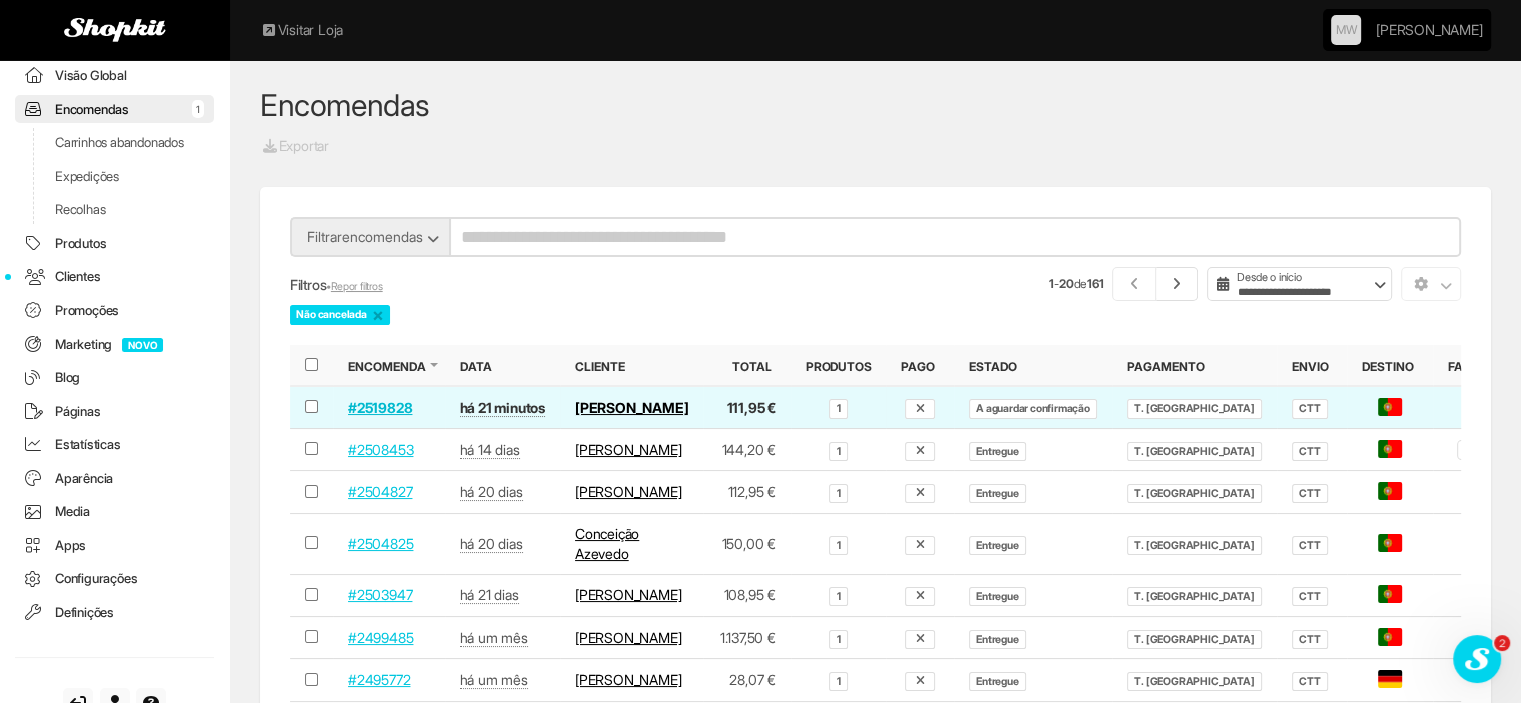 click on "#2519828" at bounding box center [380, 407] 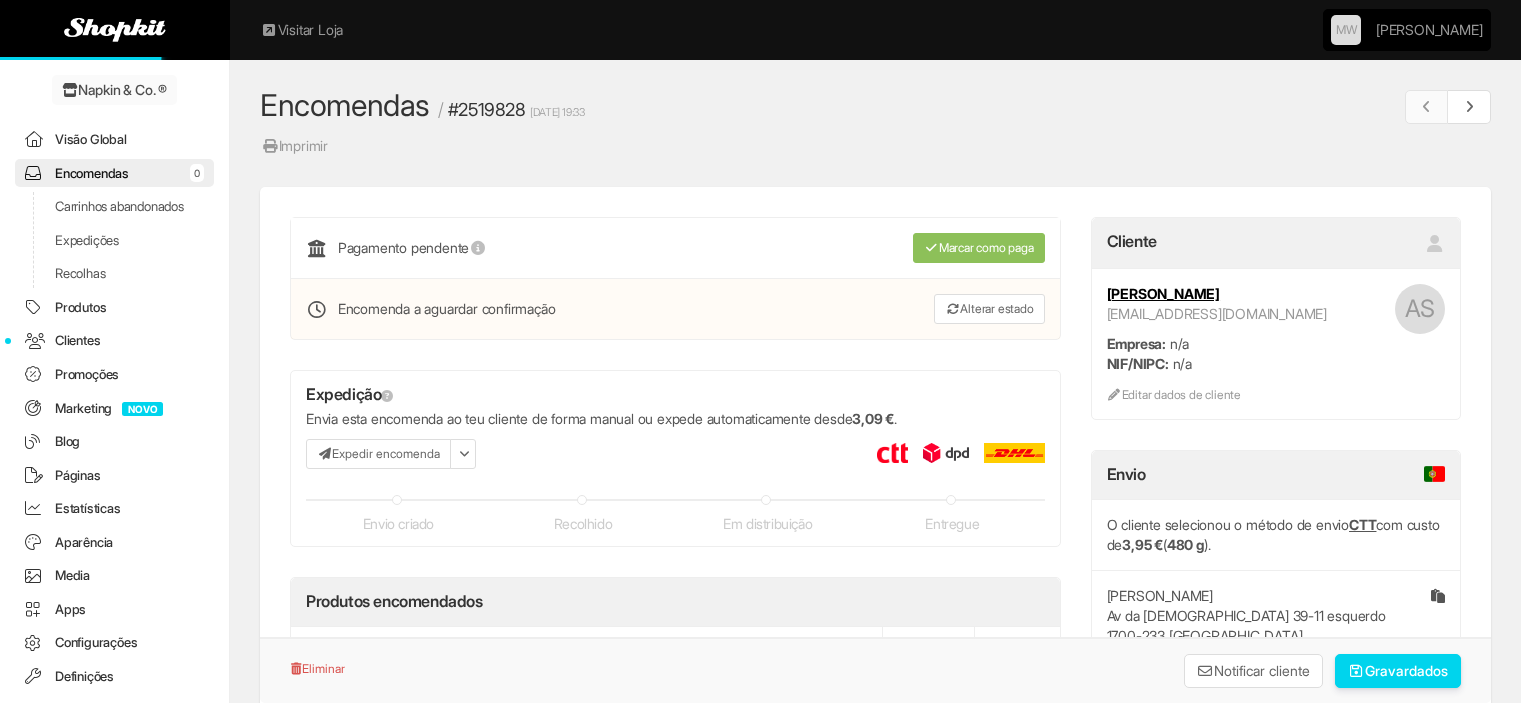 scroll, scrollTop: 0, scrollLeft: 0, axis: both 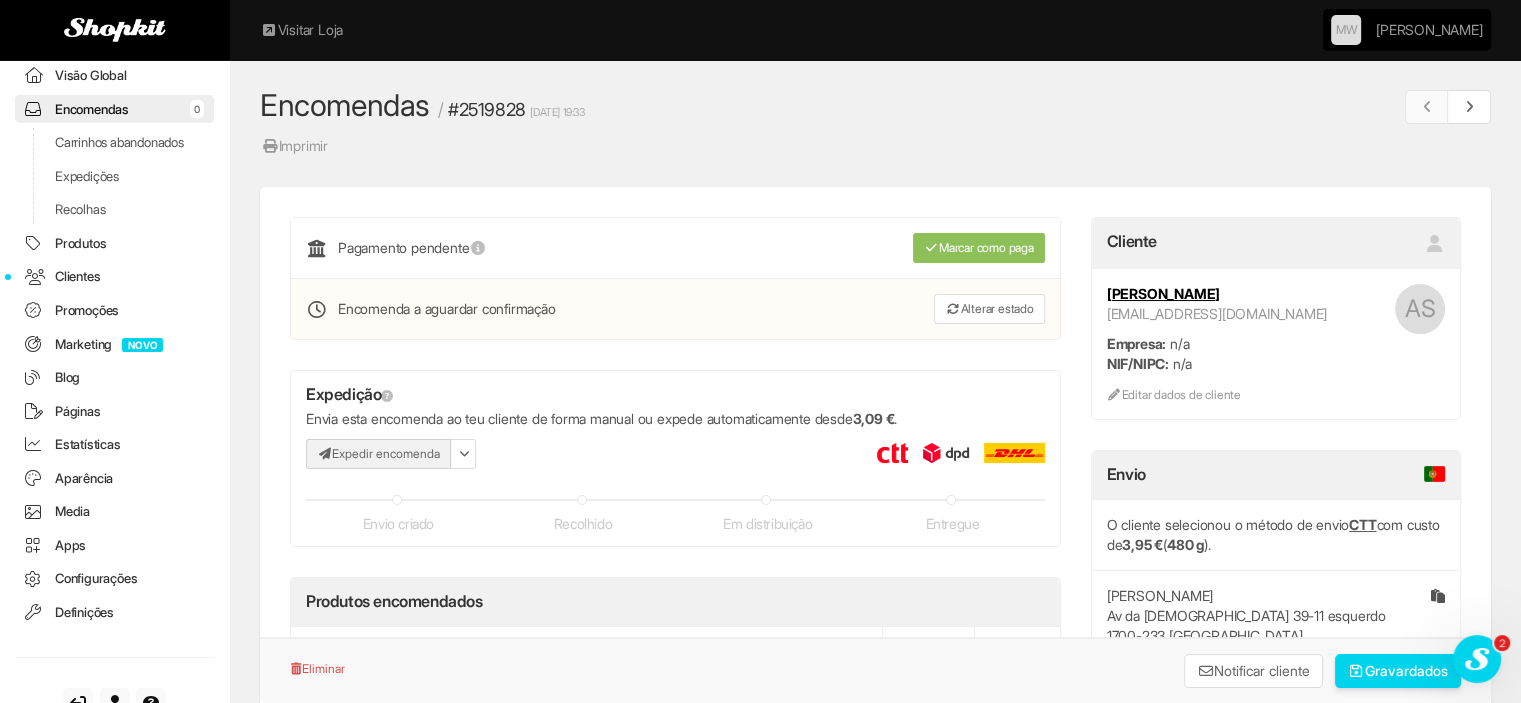 click on "Expedir encomenda" at bounding box center [378, 454] 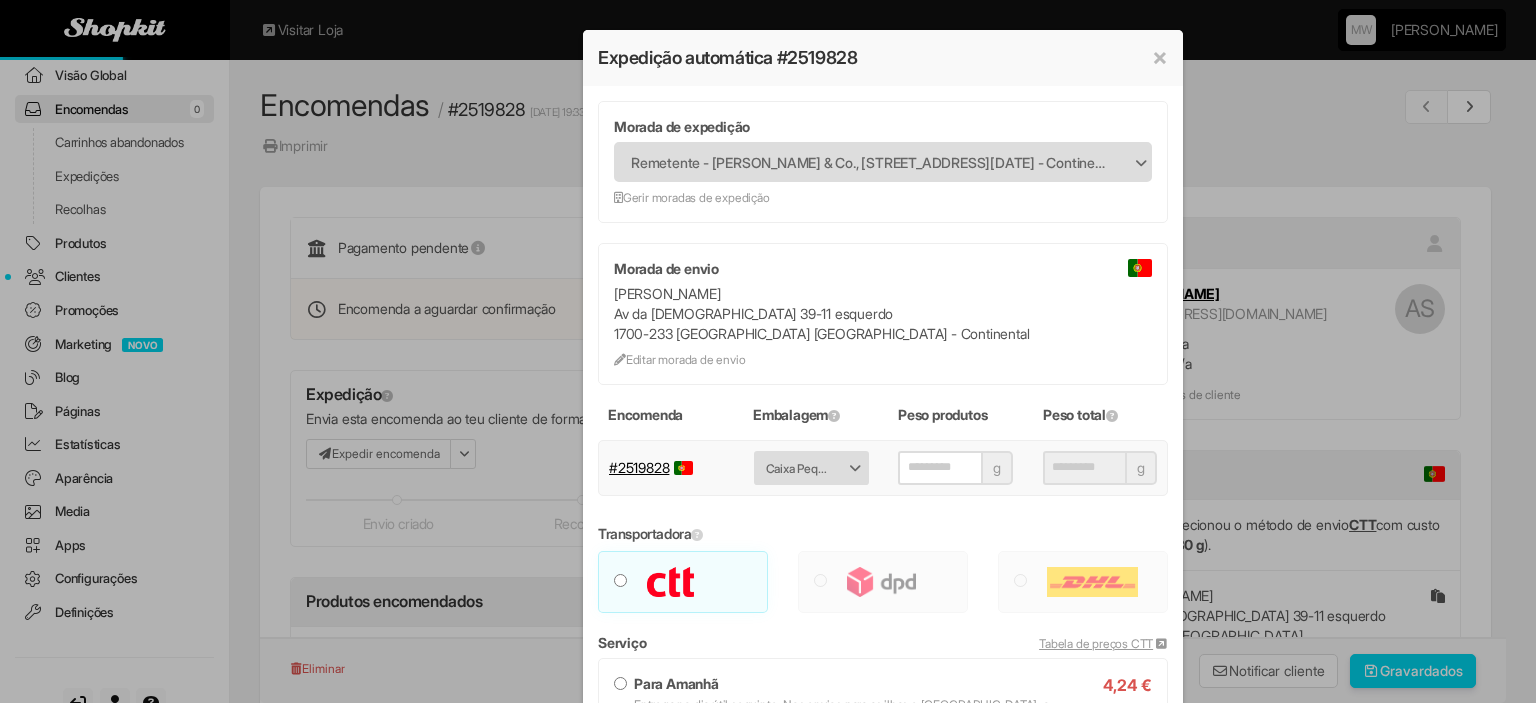 type on "***" 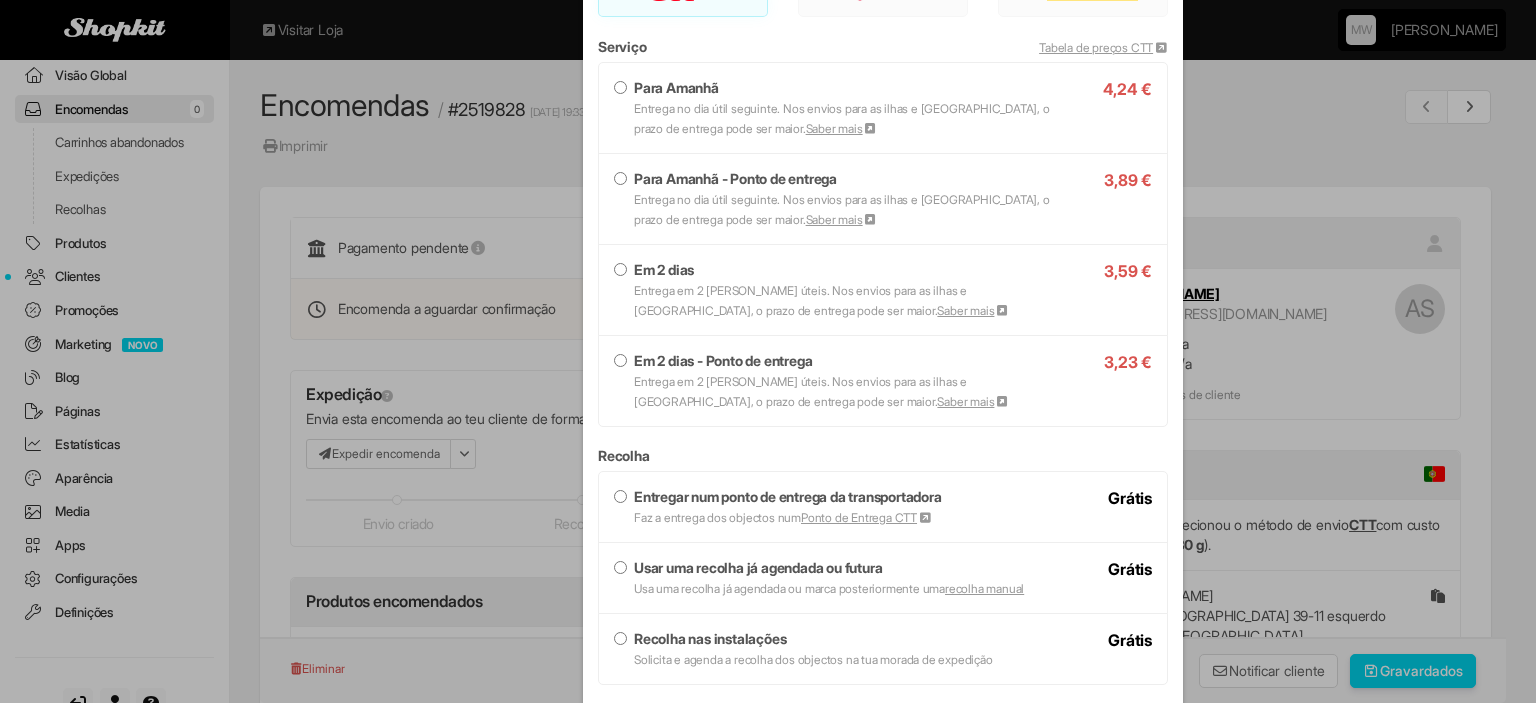 scroll, scrollTop: 600, scrollLeft: 0, axis: vertical 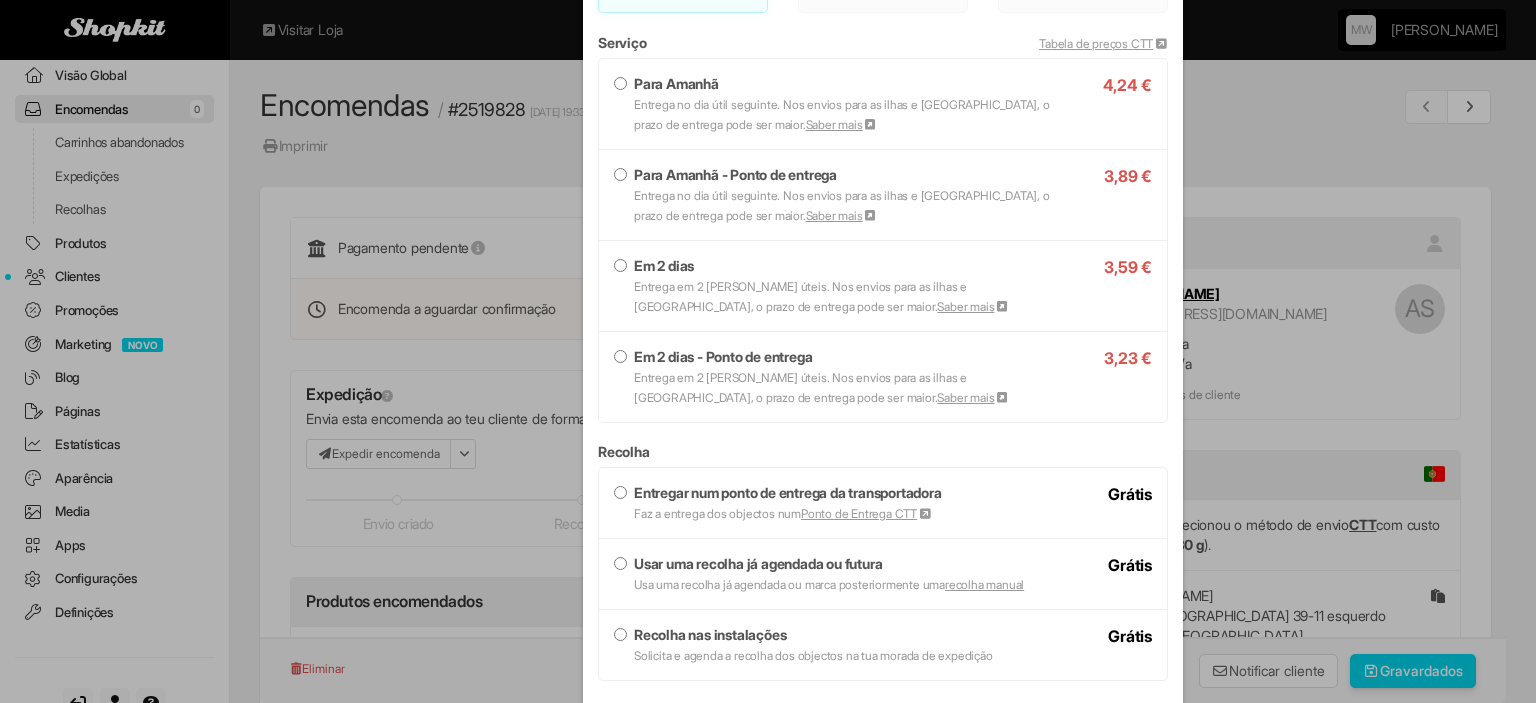 click on "Em 2 dias" at bounding box center (664, 265) 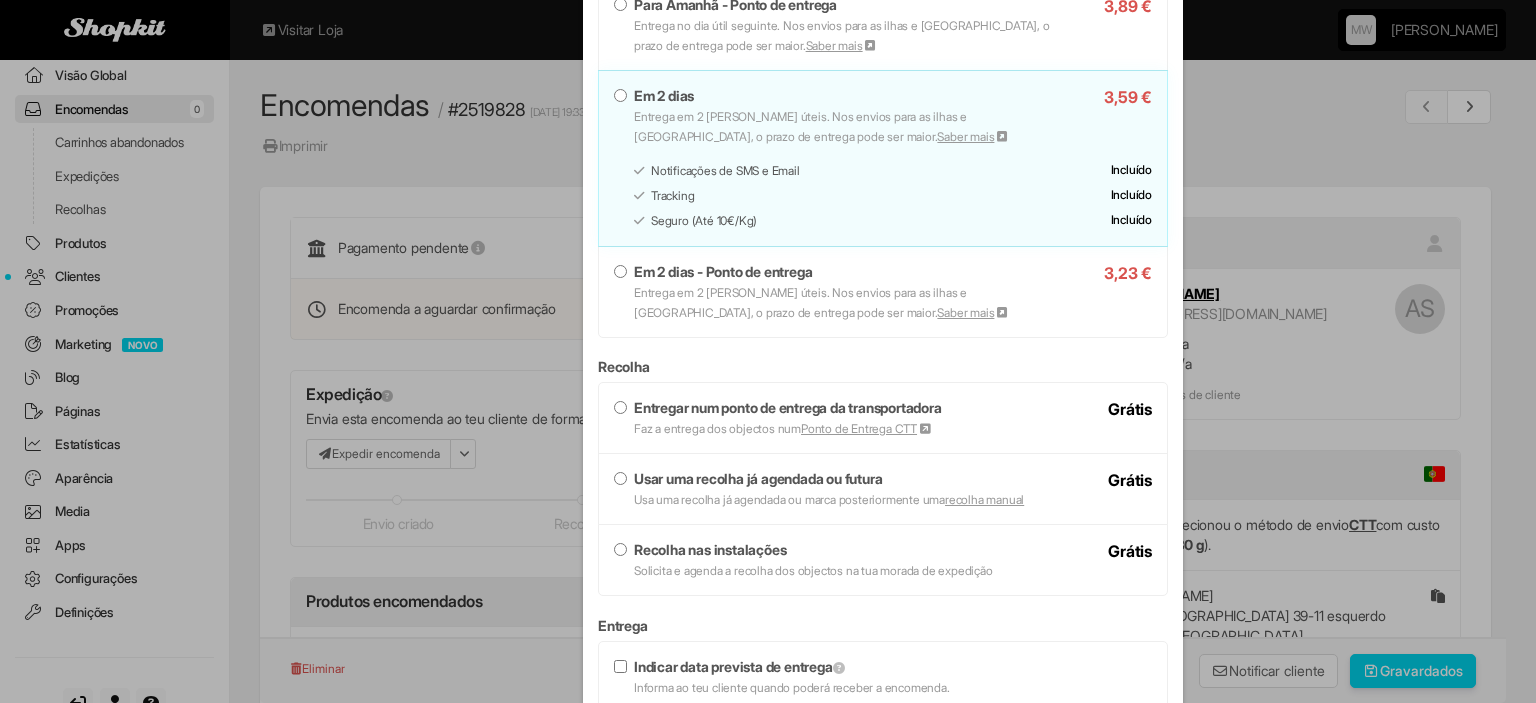 scroll, scrollTop: 800, scrollLeft: 0, axis: vertical 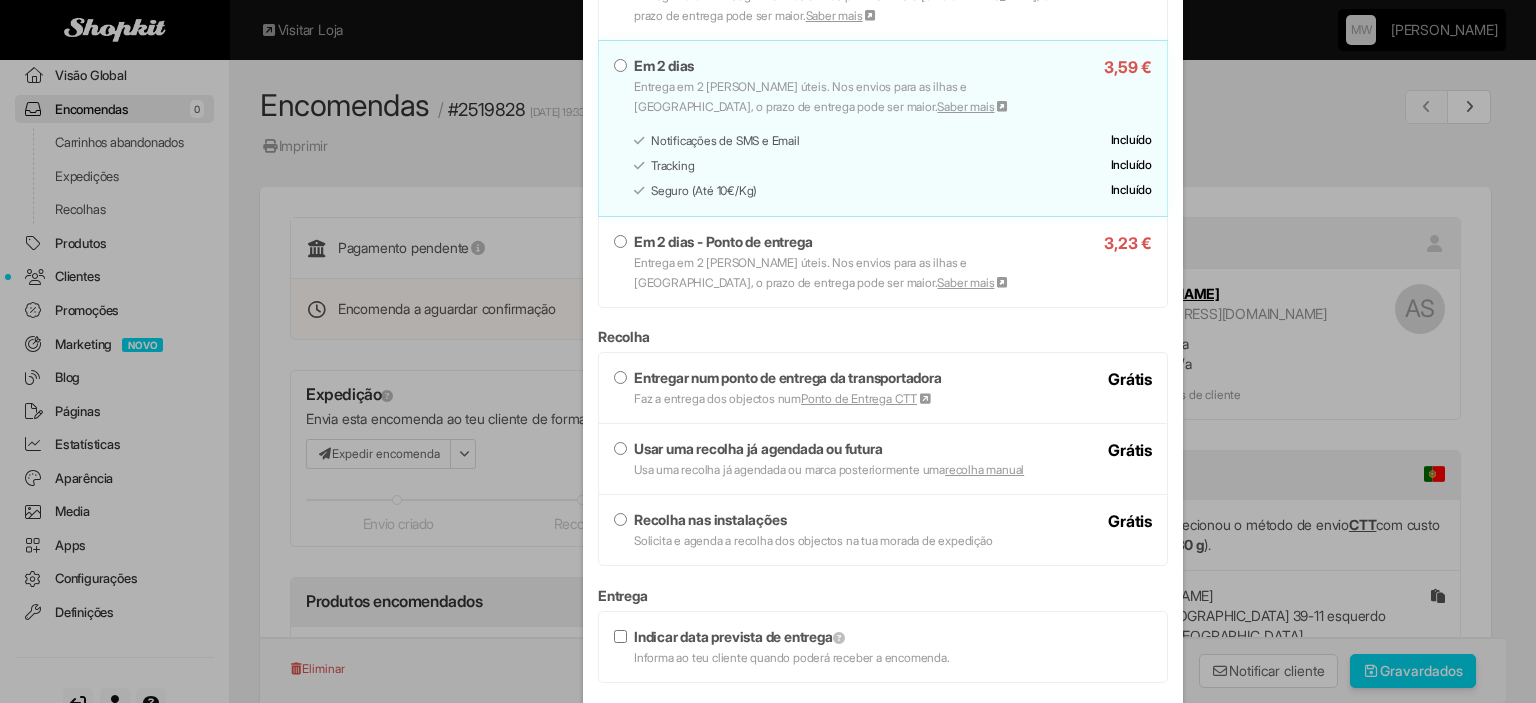 click on "Entregar num ponto de entrega da transportadora" at bounding box center (788, 377) 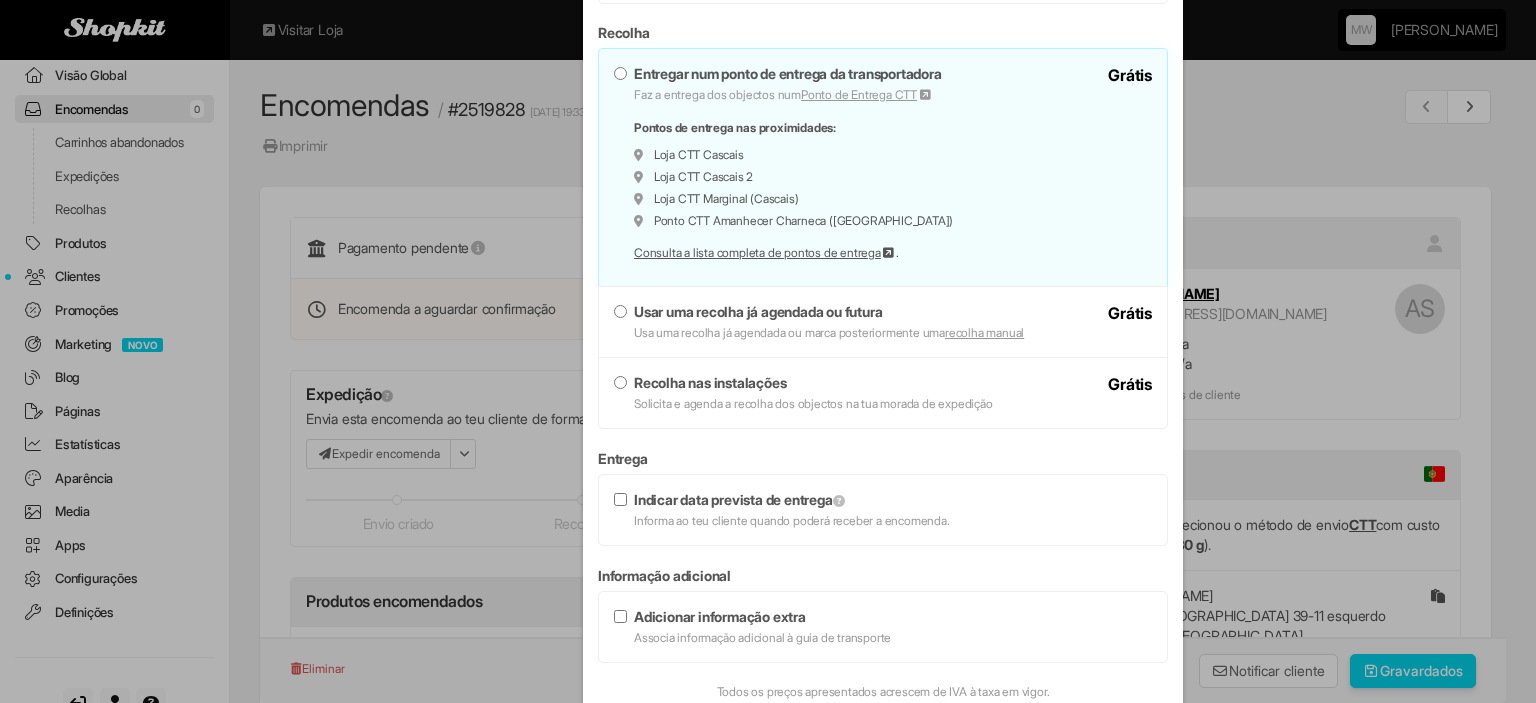 scroll, scrollTop: 1200, scrollLeft: 0, axis: vertical 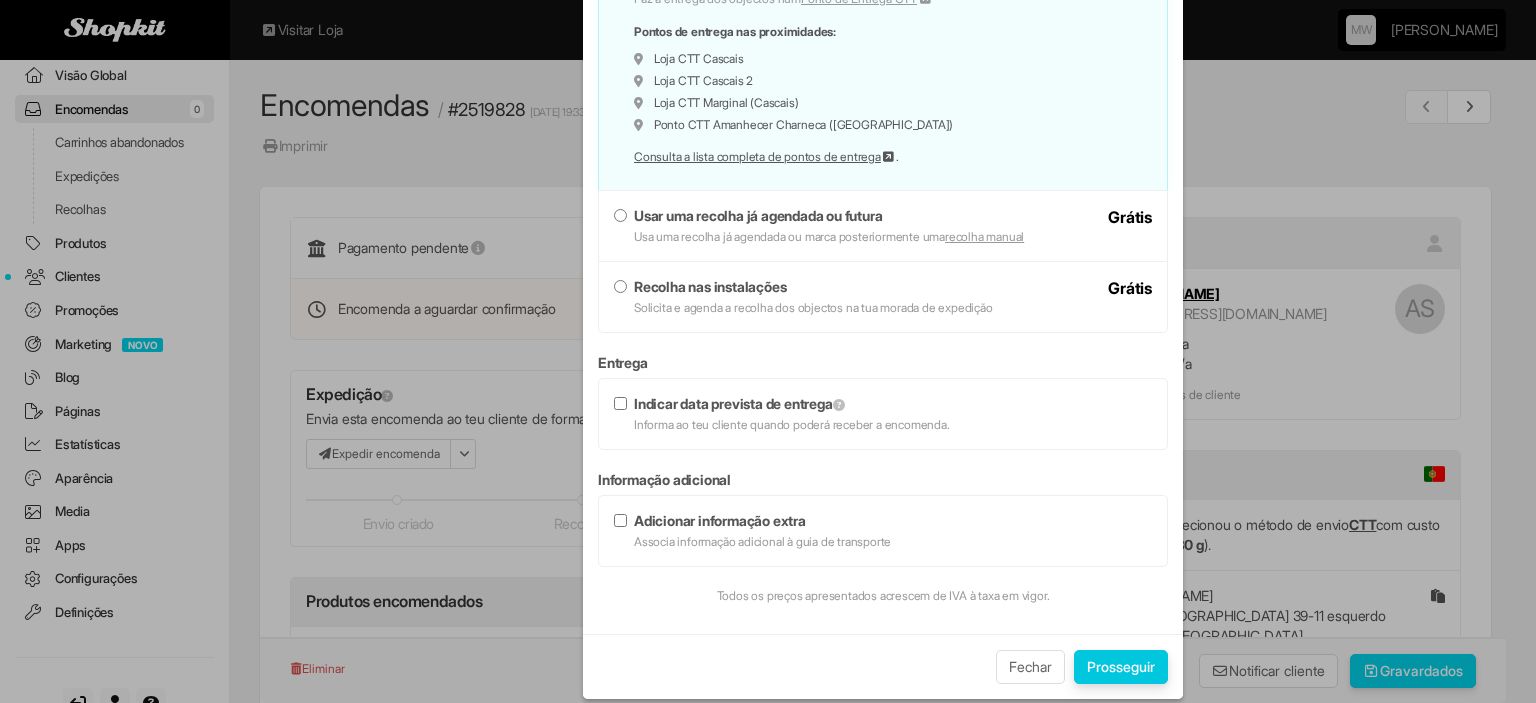 click on "Prosseguir" at bounding box center (1121, 667) 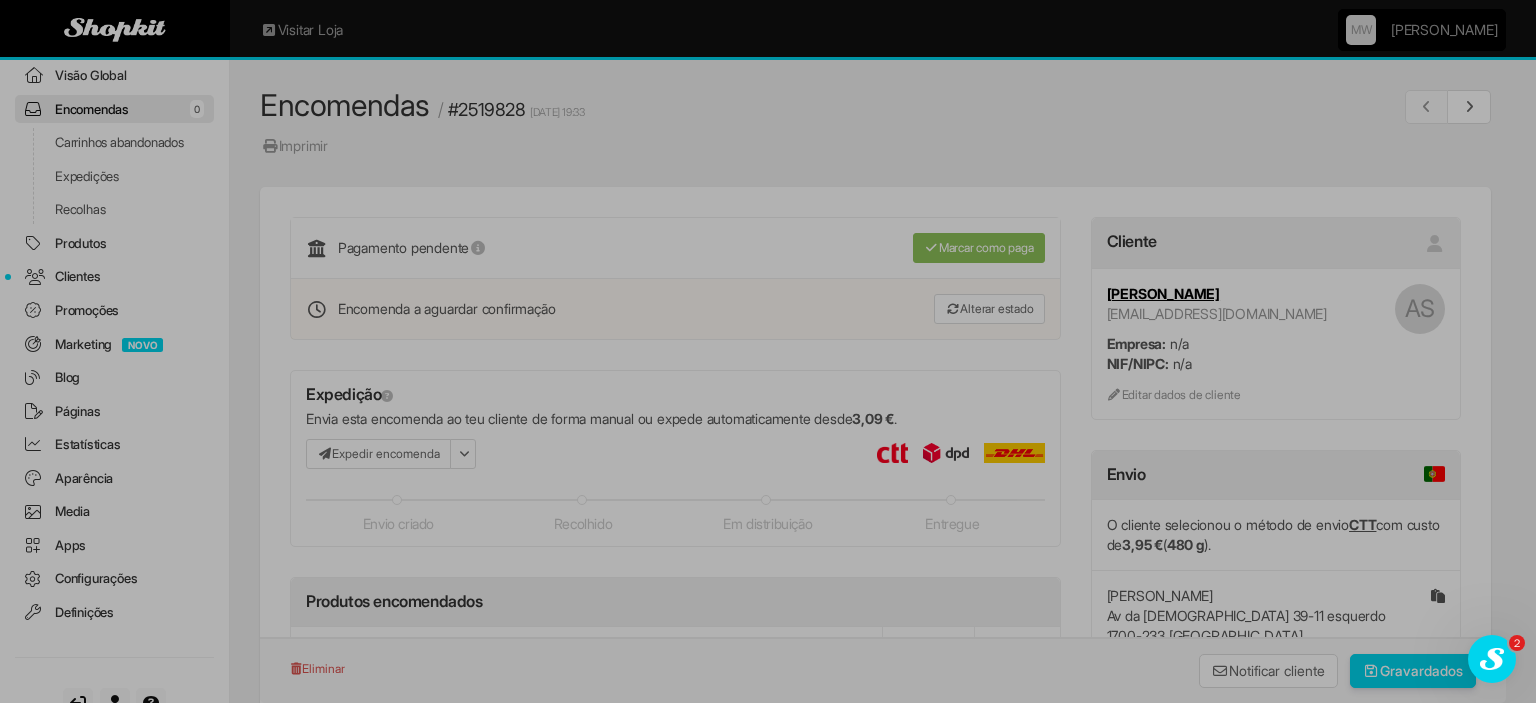 scroll, scrollTop: 0, scrollLeft: 0, axis: both 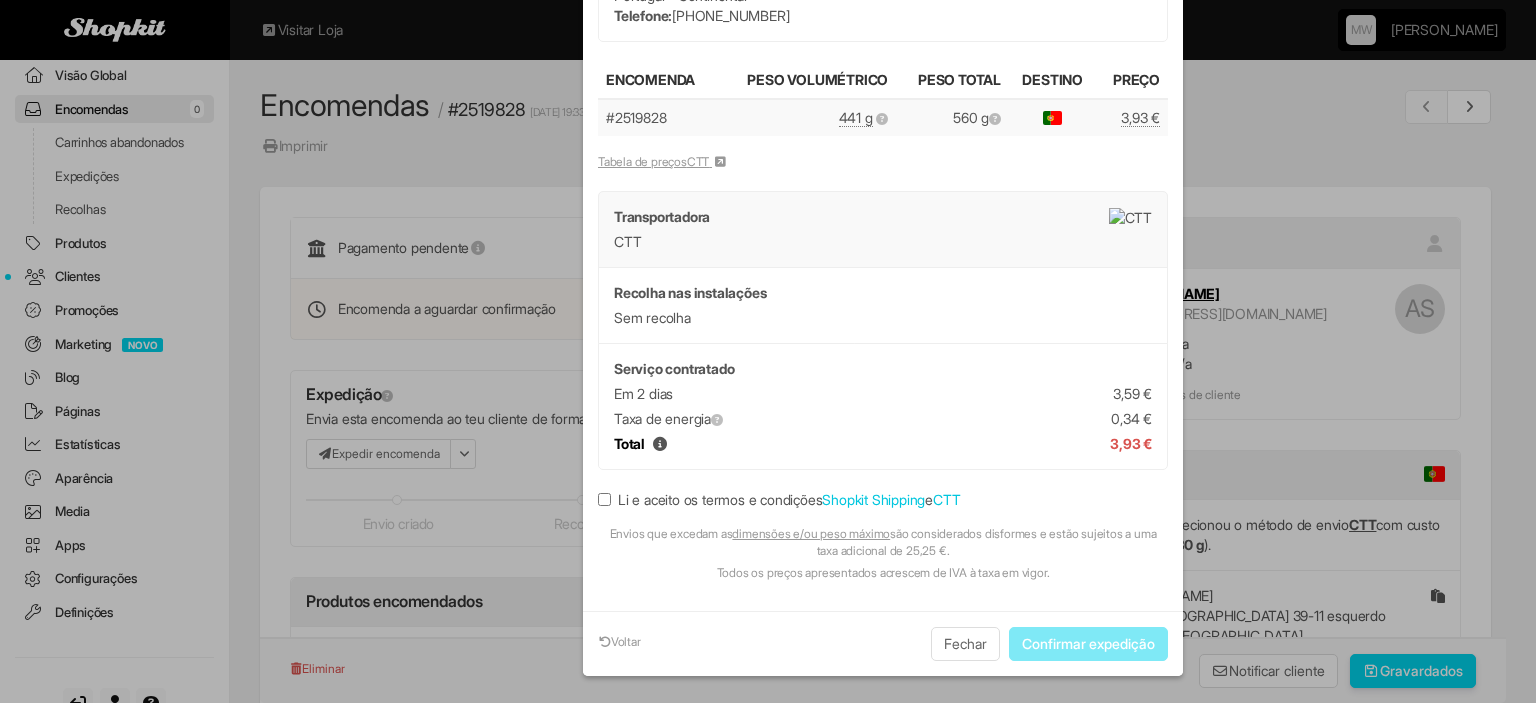 click on "Li e aceito os termos e condições  Shopkit Shipping  e  CTT" at bounding box center (779, 500) 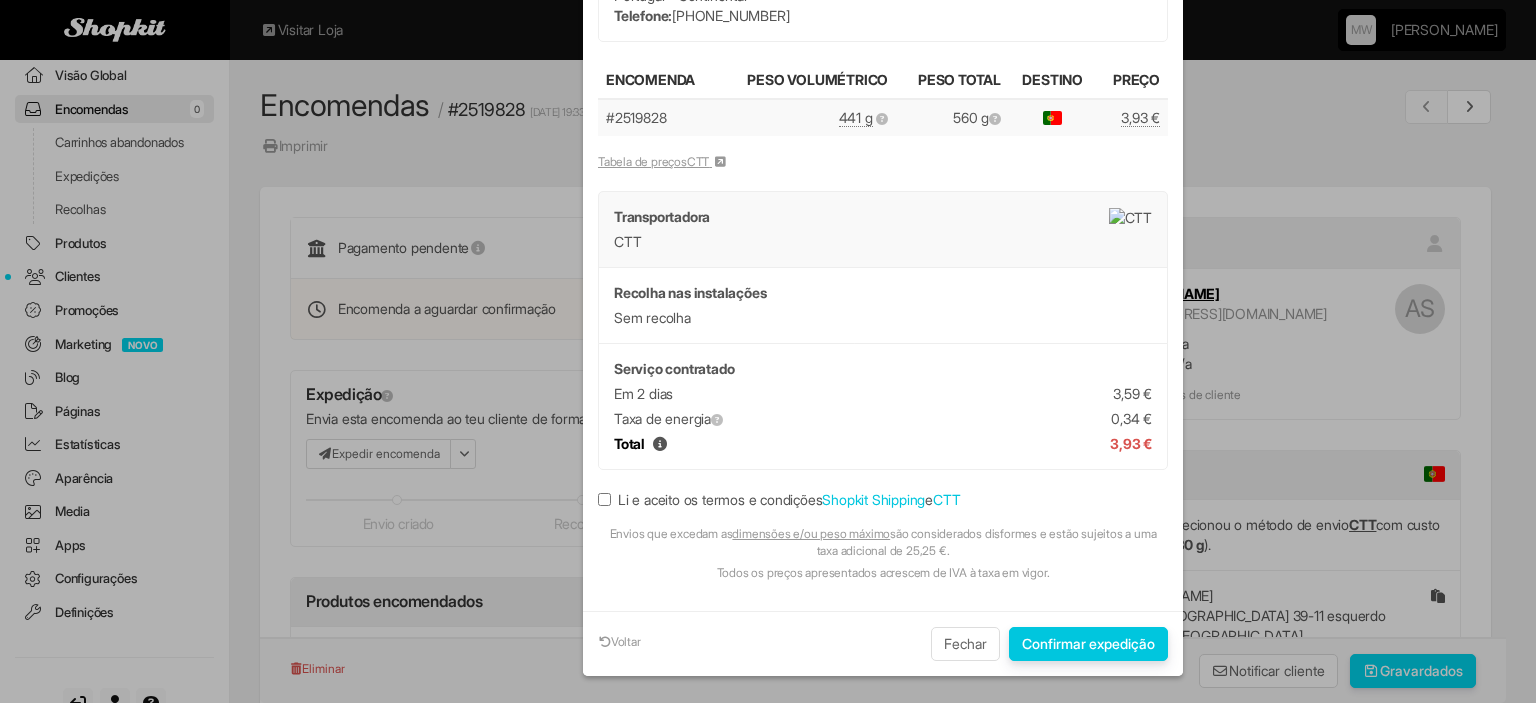 click on "Confirmar expedição" at bounding box center [1088, 644] 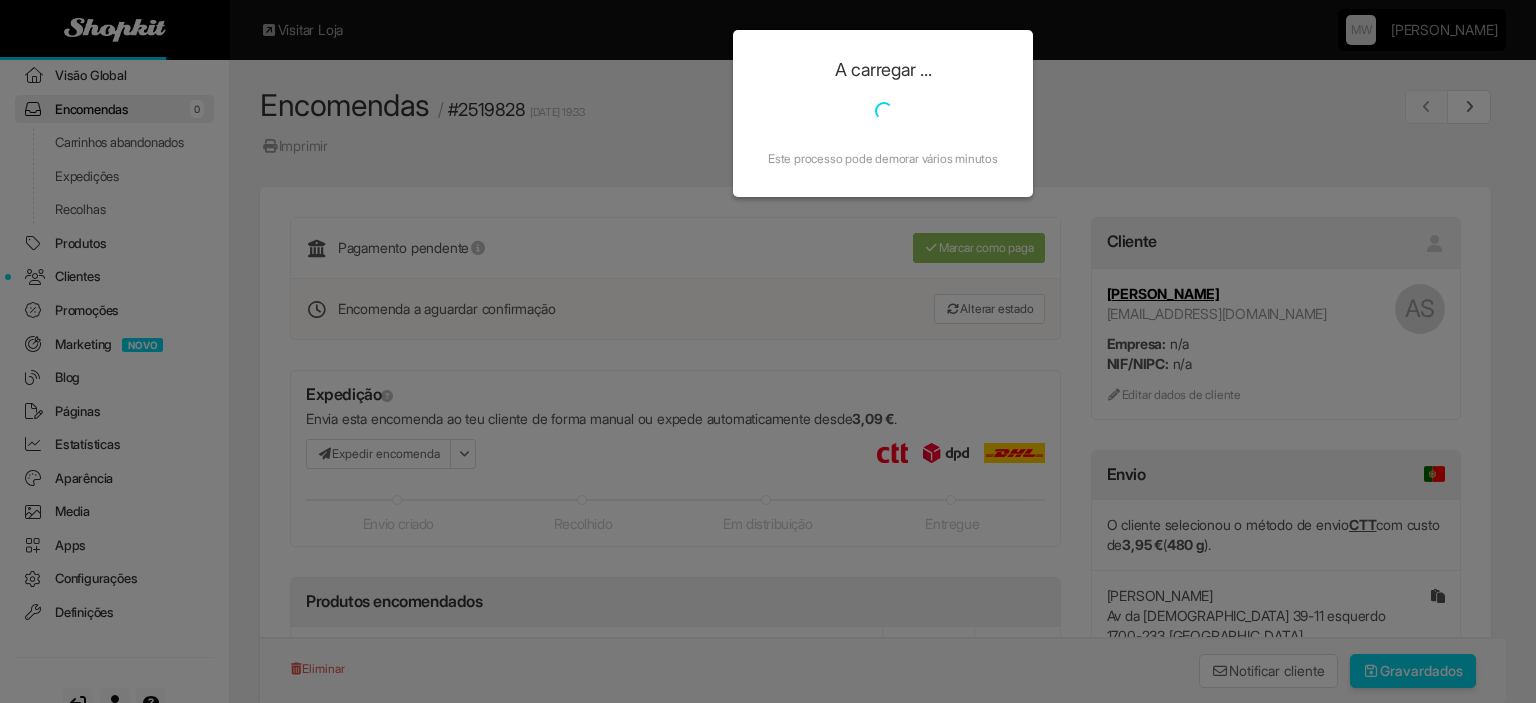 scroll, scrollTop: 0, scrollLeft: 0, axis: both 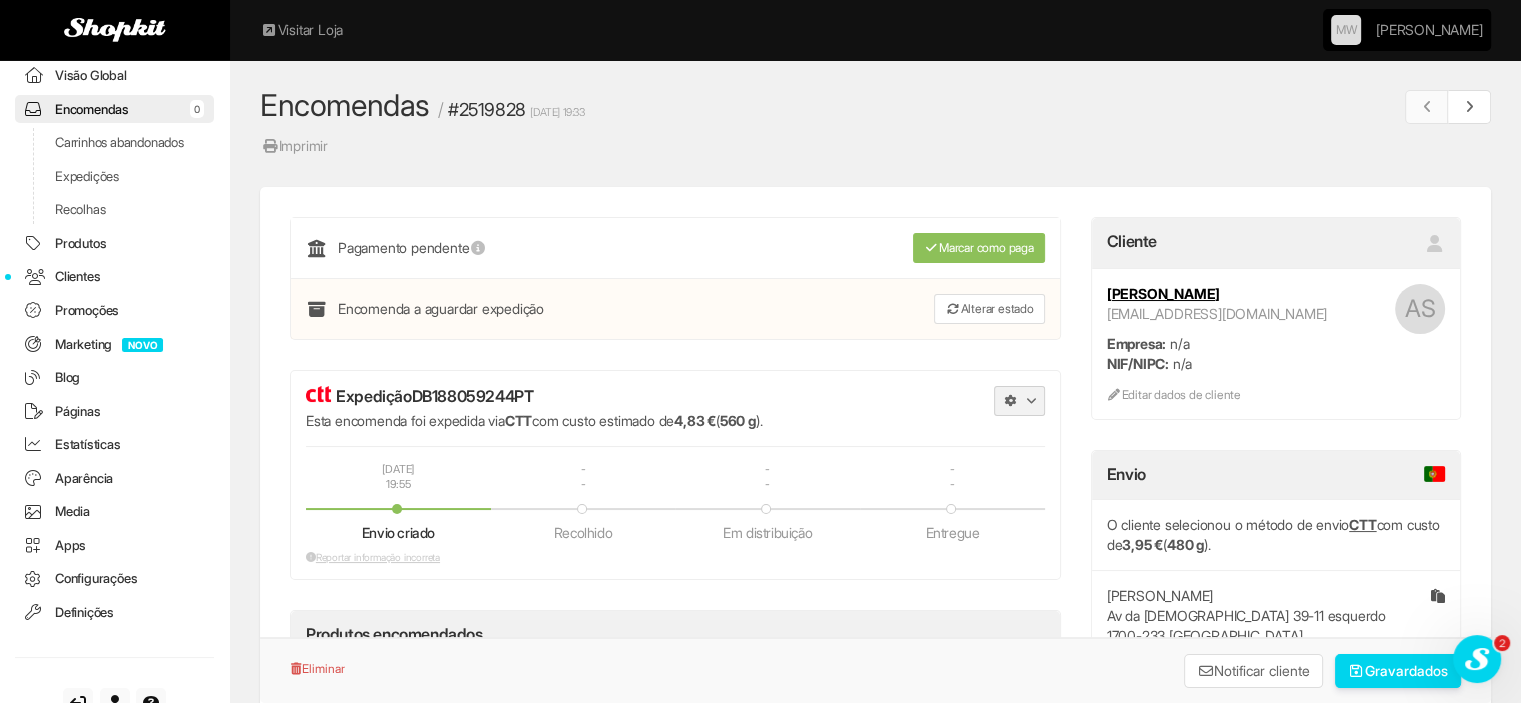click at bounding box center (1019, 401) 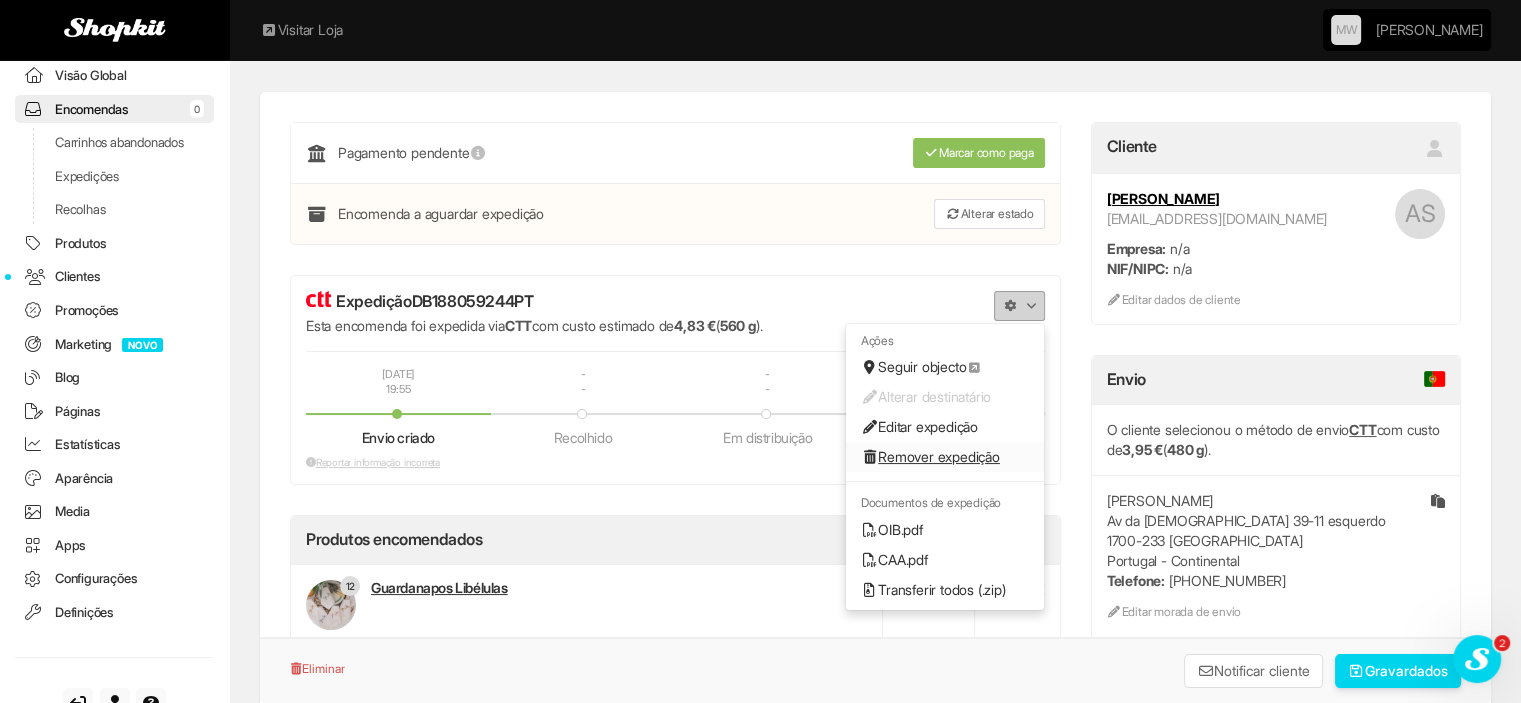 scroll, scrollTop: 200, scrollLeft: 0, axis: vertical 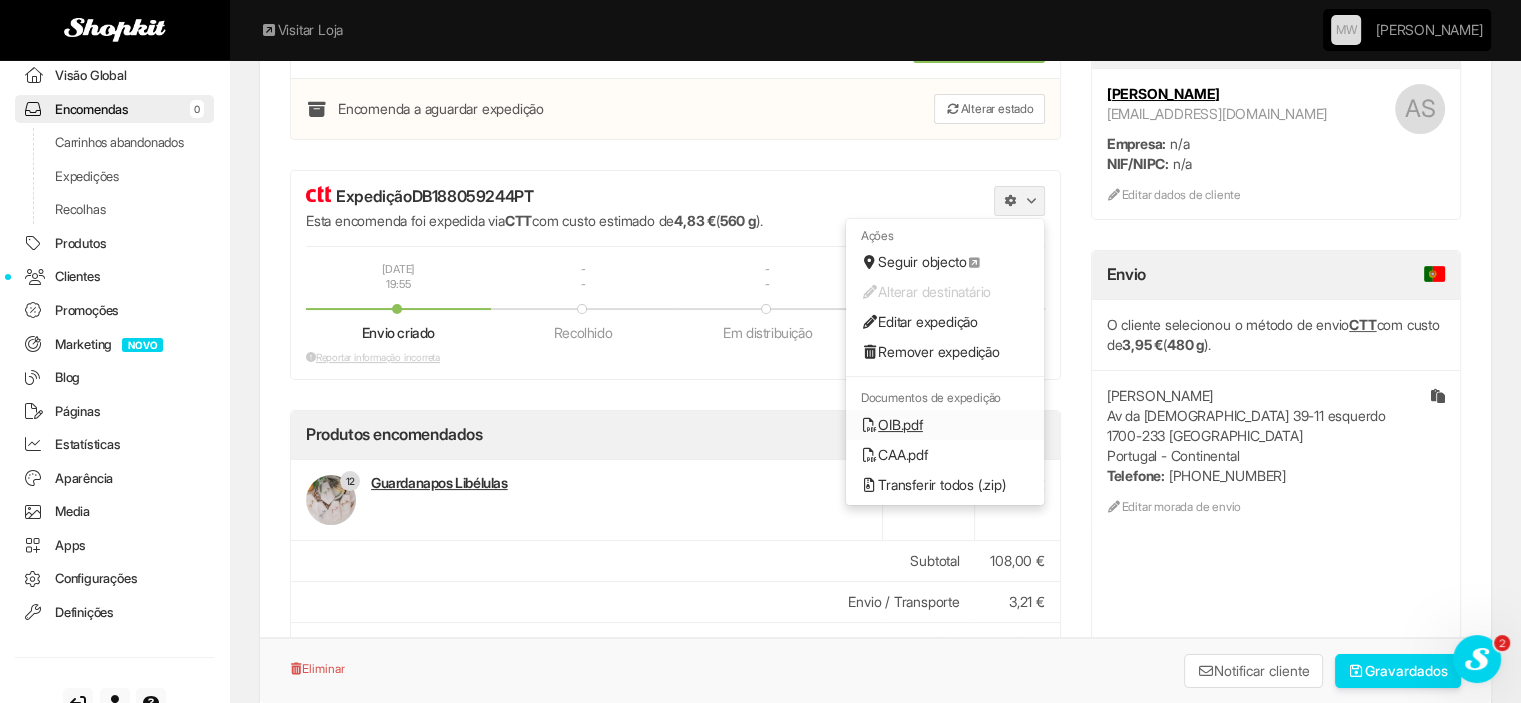 click on "OIB.pdf" at bounding box center [945, 425] 